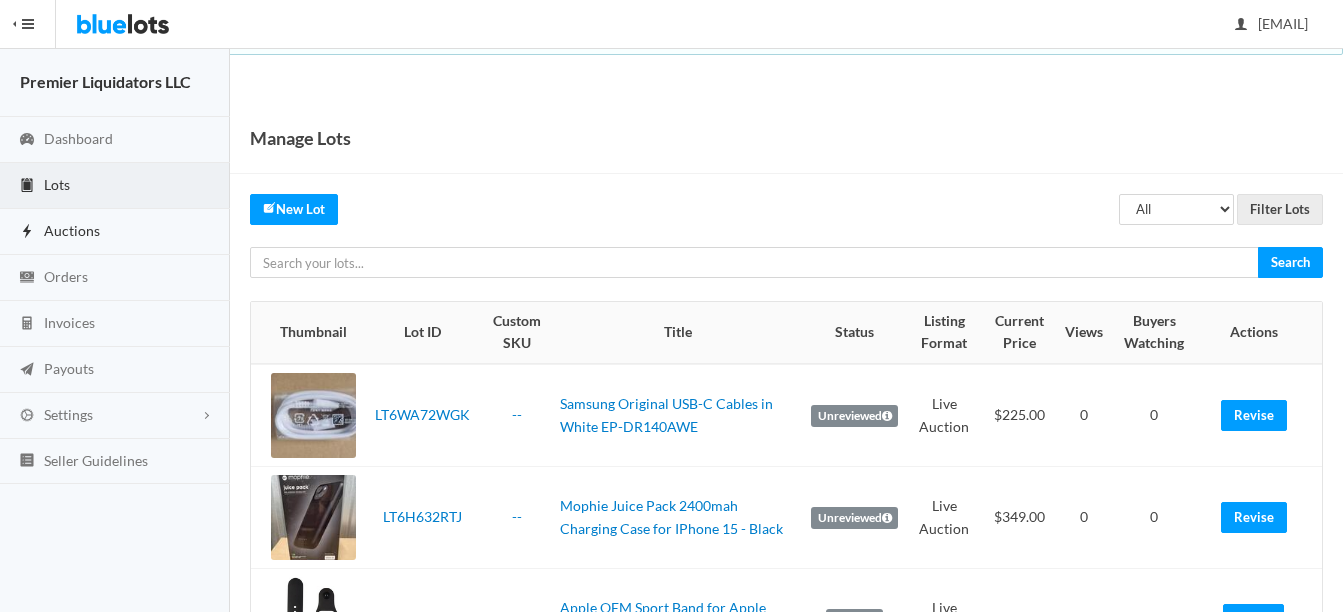 scroll, scrollTop: 0, scrollLeft: 0, axis: both 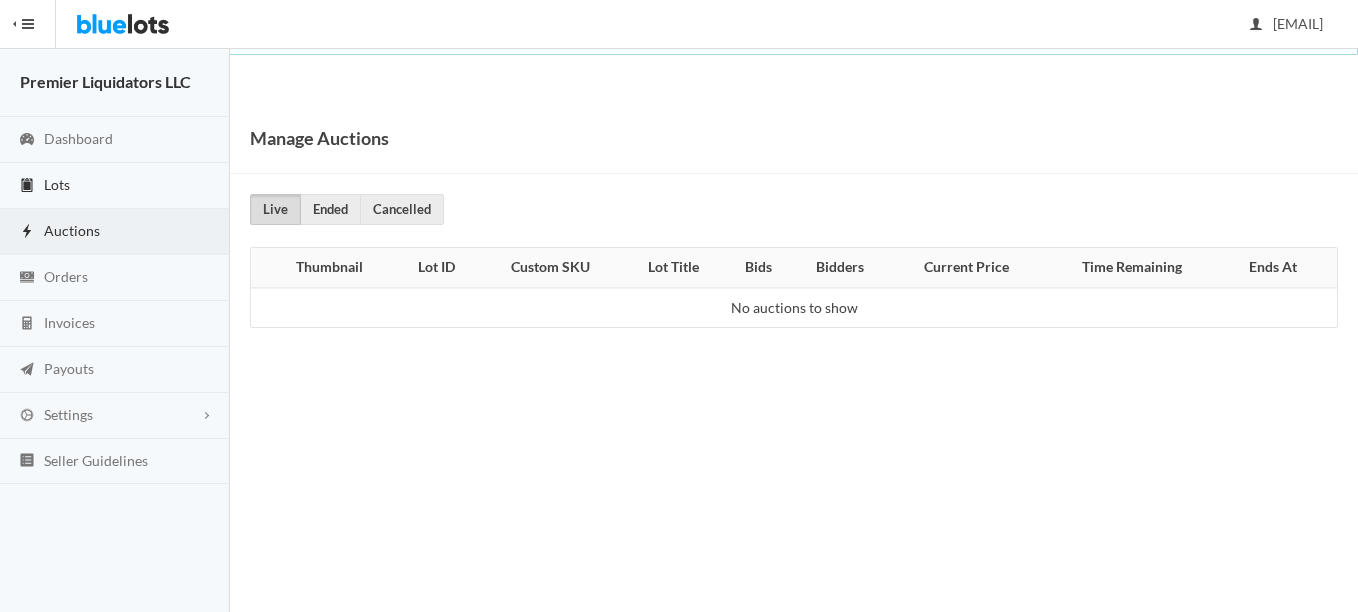 click on "Lots" at bounding box center (57, 184) 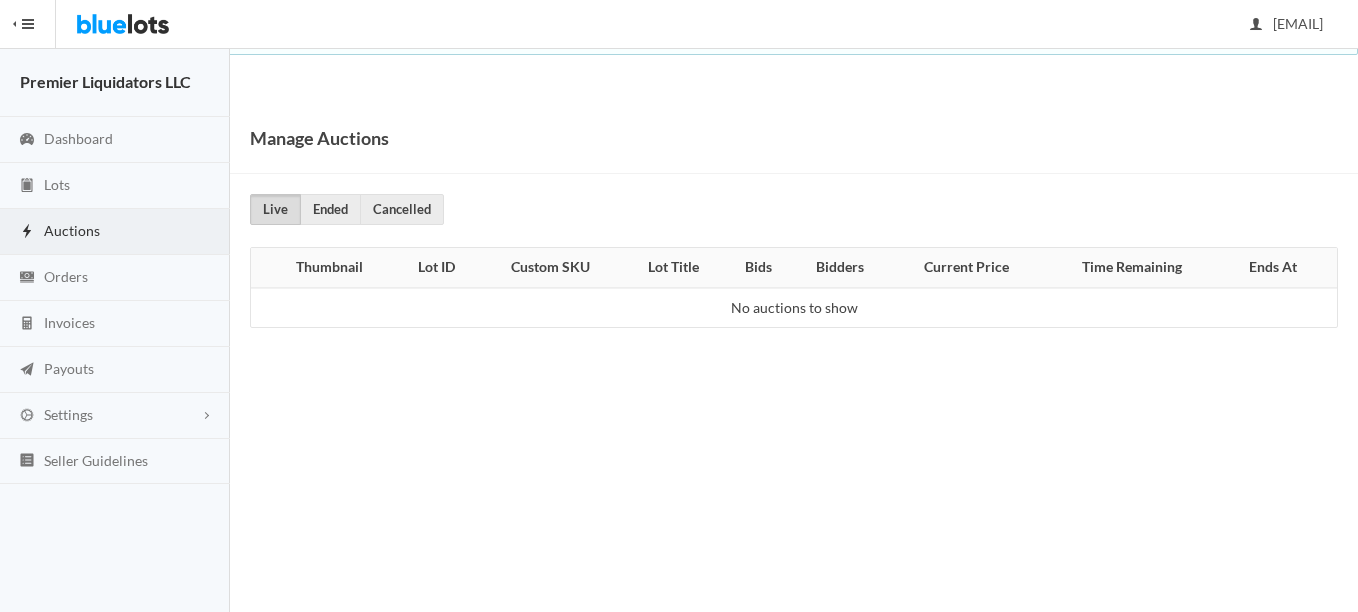 scroll, scrollTop: 0, scrollLeft: 0, axis: both 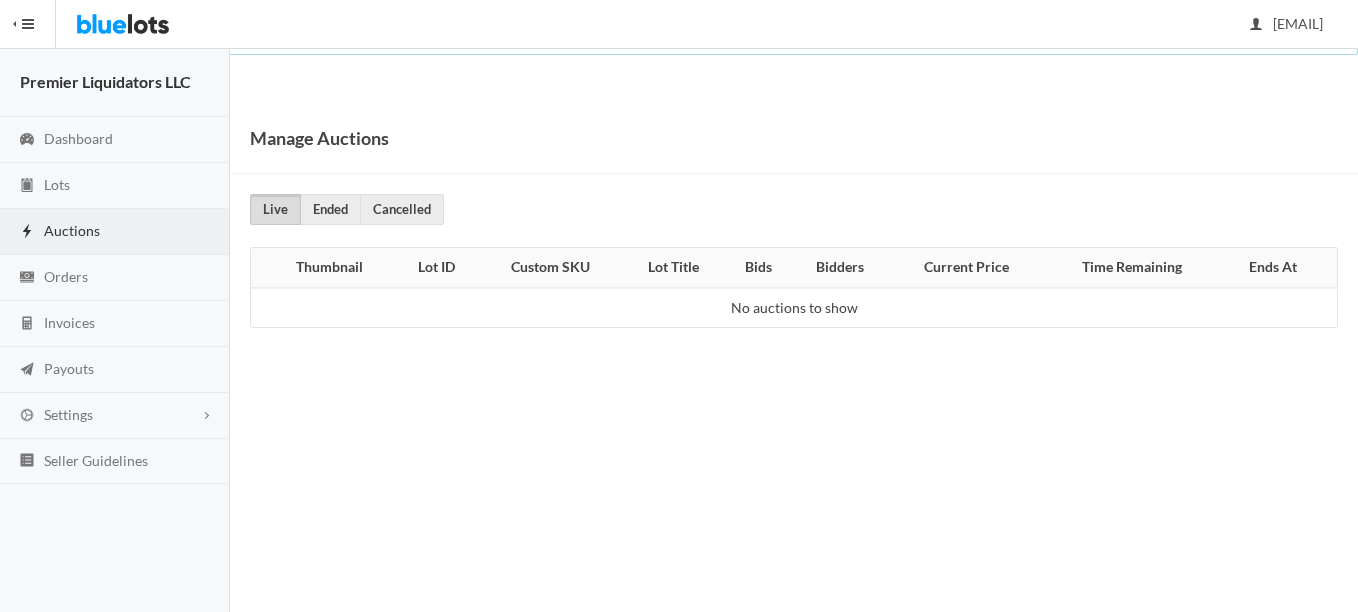 click on "Auctions" at bounding box center (115, 232) 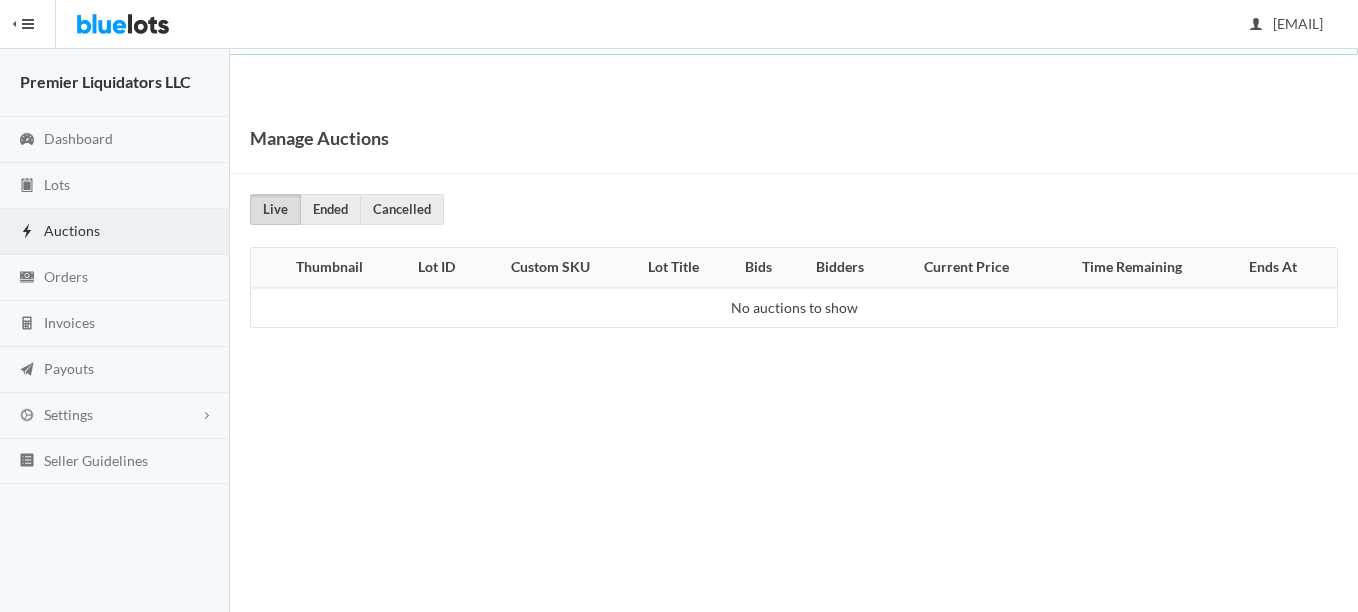 scroll, scrollTop: 0, scrollLeft: 0, axis: both 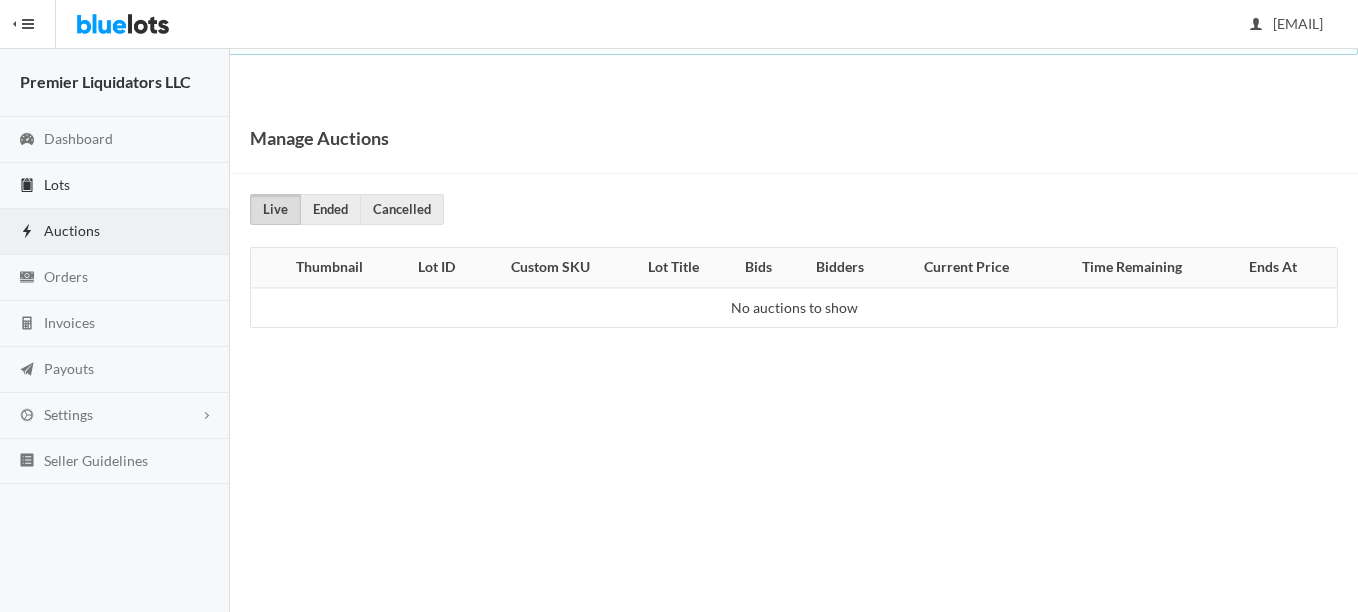 click on "Lots" at bounding box center [57, 184] 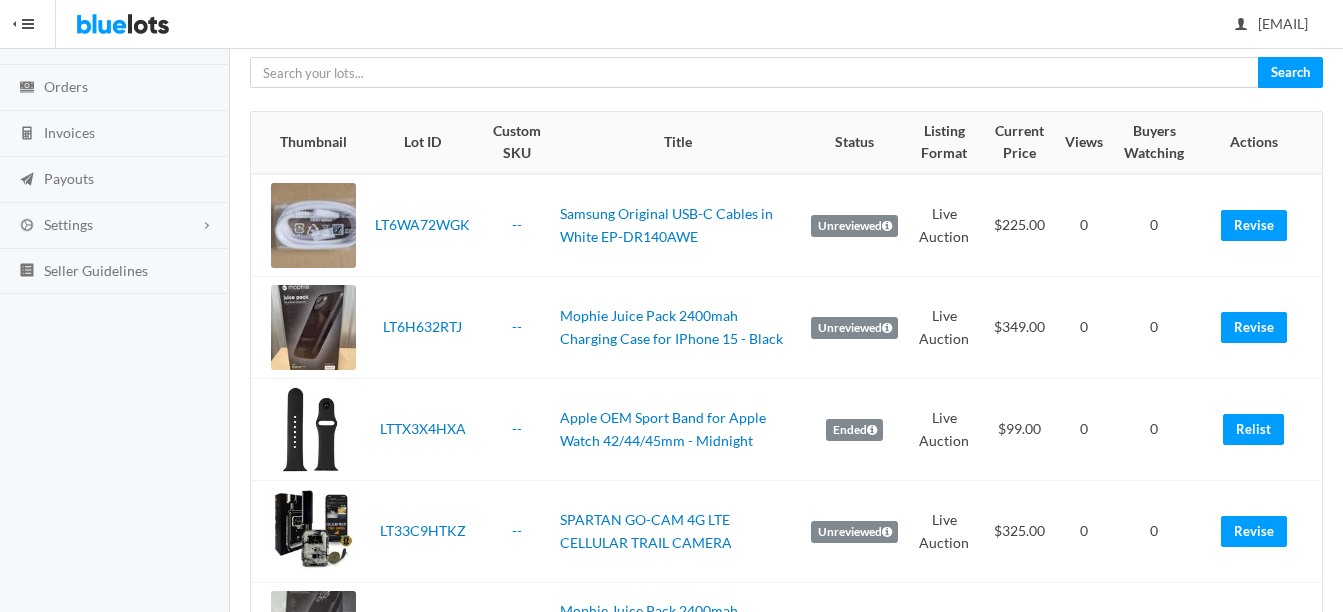 scroll, scrollTop: 0, scrollLeft: 0, axis: both 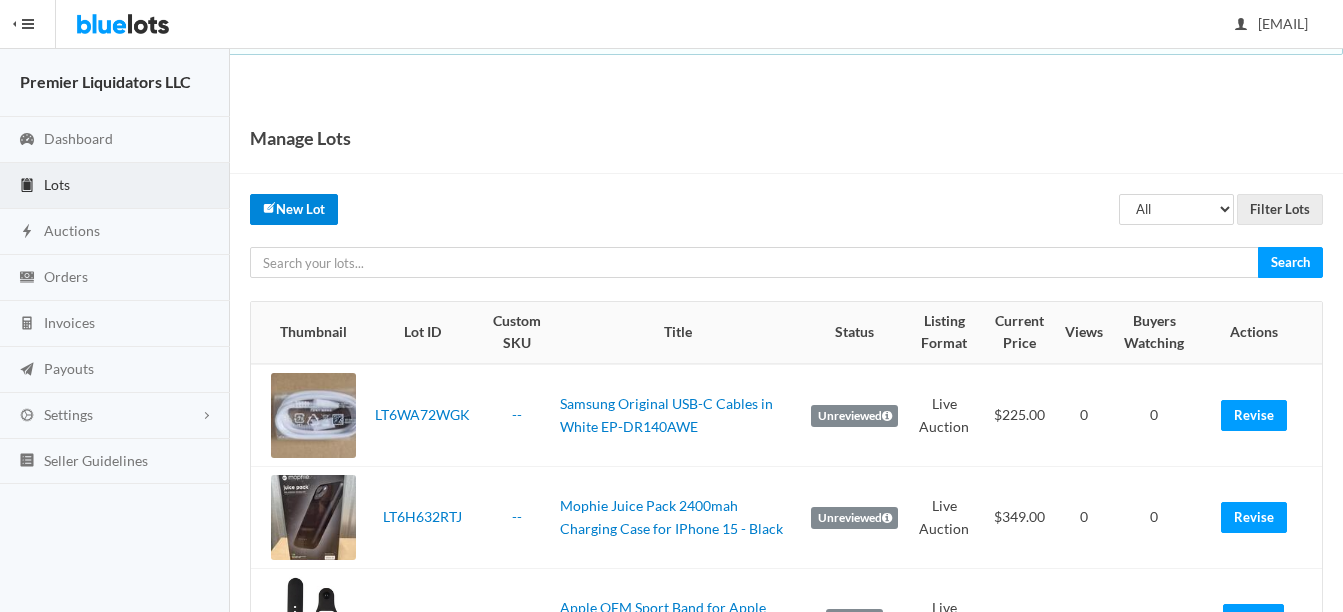 click on "New Lot" at bounding box center (294, 209) 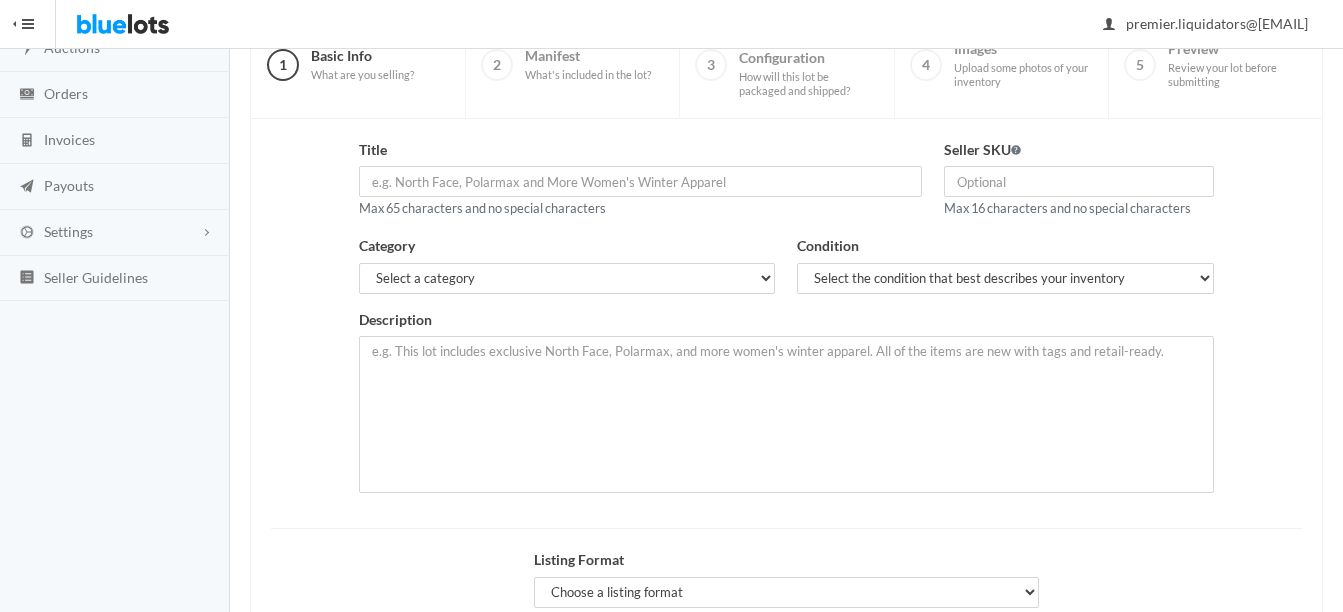scroll, scrollTop: 200, scrollLeft: 0, axis: vertical 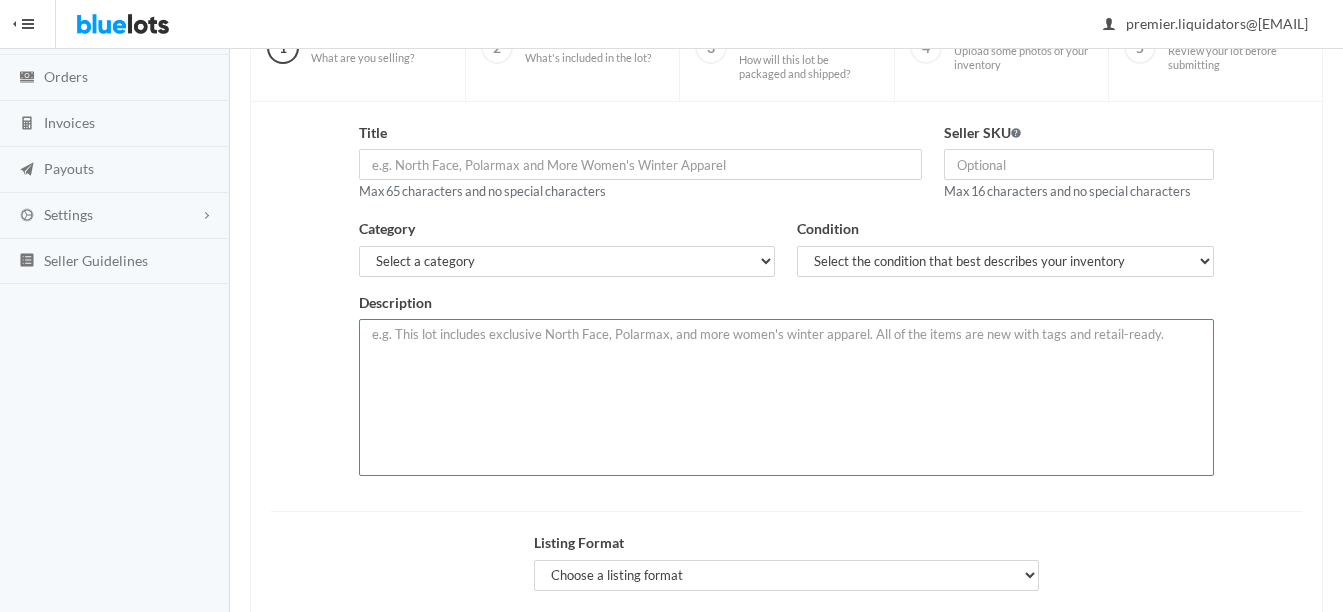 click at bounding box center [786, 397] 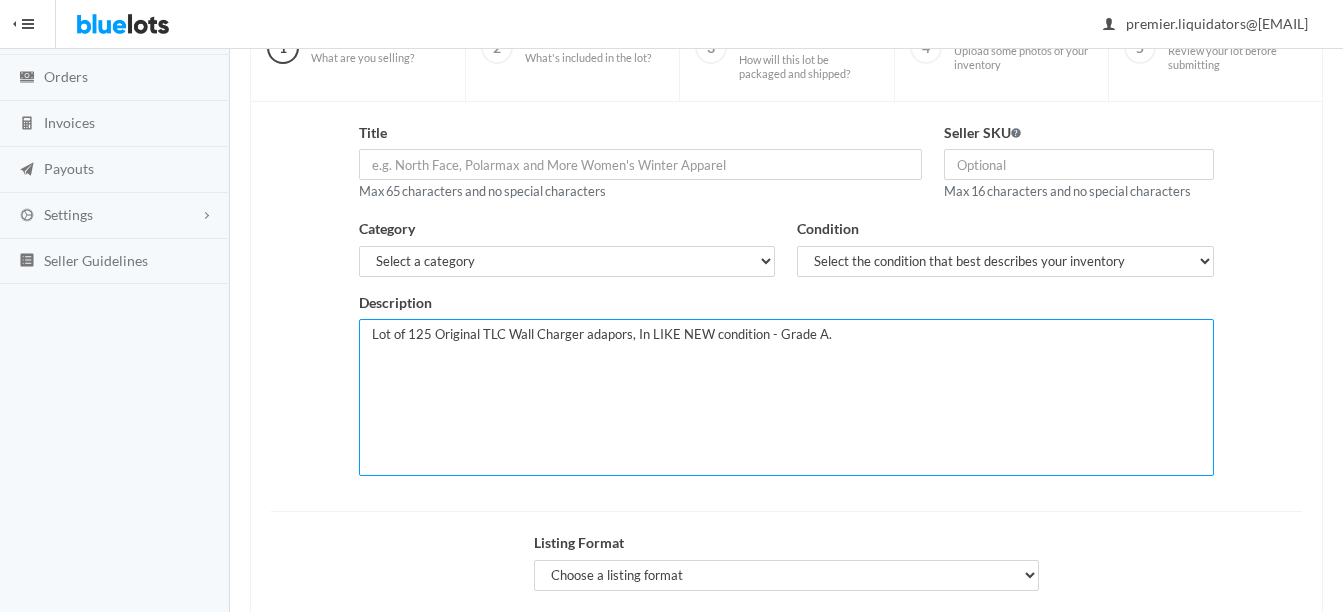 paste on "The TCL Travel Charger USB-A Wall Adapter (618045) in black is a compact and efficient charging solution for your devices. This wall adapter is designed with a standard USB-A port, providing a reliable 5V/1A output to quickly and safely charge your smartphones, tablets, and other USB-powered devices. Its sleek black finish ensures it blends seamlessly with any environment, whether at home, in the office, or while traveling. The charger features a lightweight and portable design, making it easy to carry in your bag or pocket. Built with safety in mind, it includes over-current and short-circuit protection to safeguard your devices during charging. The TCL Travel Charger is an essential accessory for anyone on the go, ensuring your devices stay powered up and ready to use wherever you are. Its simple plug-and-play functionality means no additional cables or adapters are needed." 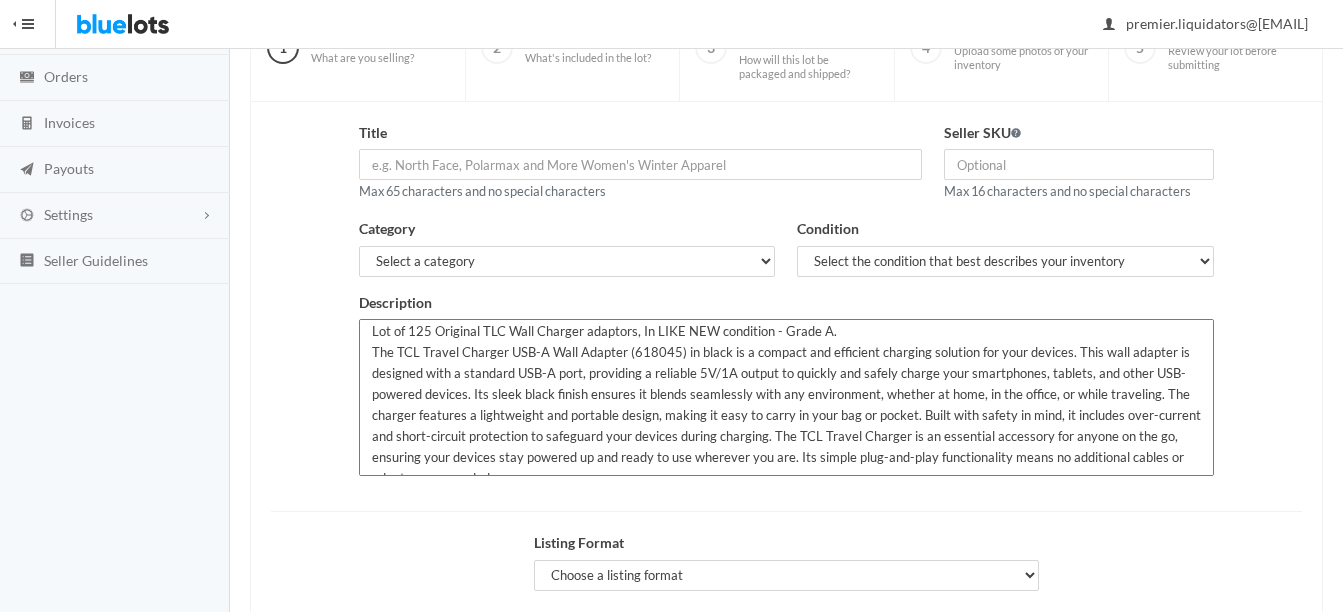 scroll, scrollTop: 0, scrollLeft: 0, axis: both 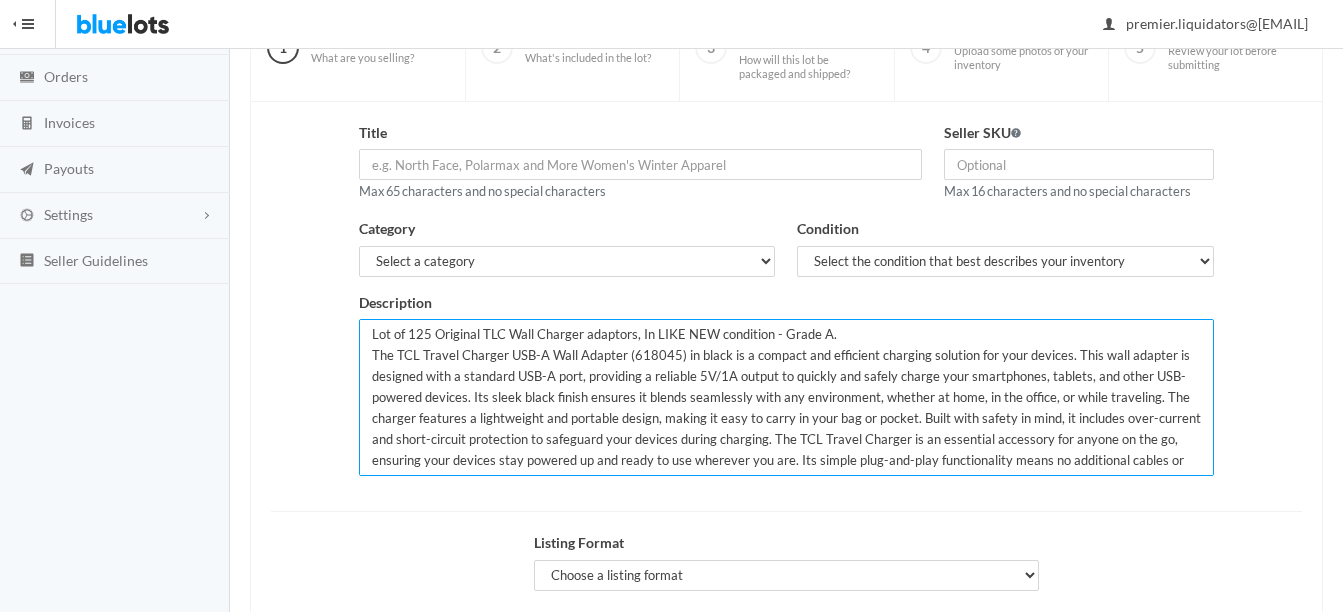type on "Lot of 125 Original TLC Wall Charger adaptors, In LIKE NEW condition - Grade A.
The TCL Travel Charger USB-A Wall Adapter (618045) in black is a compact and efficient charging solution for your devices. This wall adapter is designed with a standard USB-A port, providing a reliable 5V/1A output to quickly and safely charge your smartphones, tablets, and other USB-powered devices. Its sleek black finish ensures it blends seamlessly with any environment, whether at home, in the office, or while traveling. The charger features a lightweight and portable design, making it easy to carry in your bag or pocket. Built with safety in mind, it includes over-current and short-circuit protection to safeguard your devices during charging. The TCL Travel Charger is an essential accessory for anyone on the go, ensuring your devices stay powered up and ready to use wherever you are. Its simple plug-and-play functionality means no additional cables or adapters are needed." 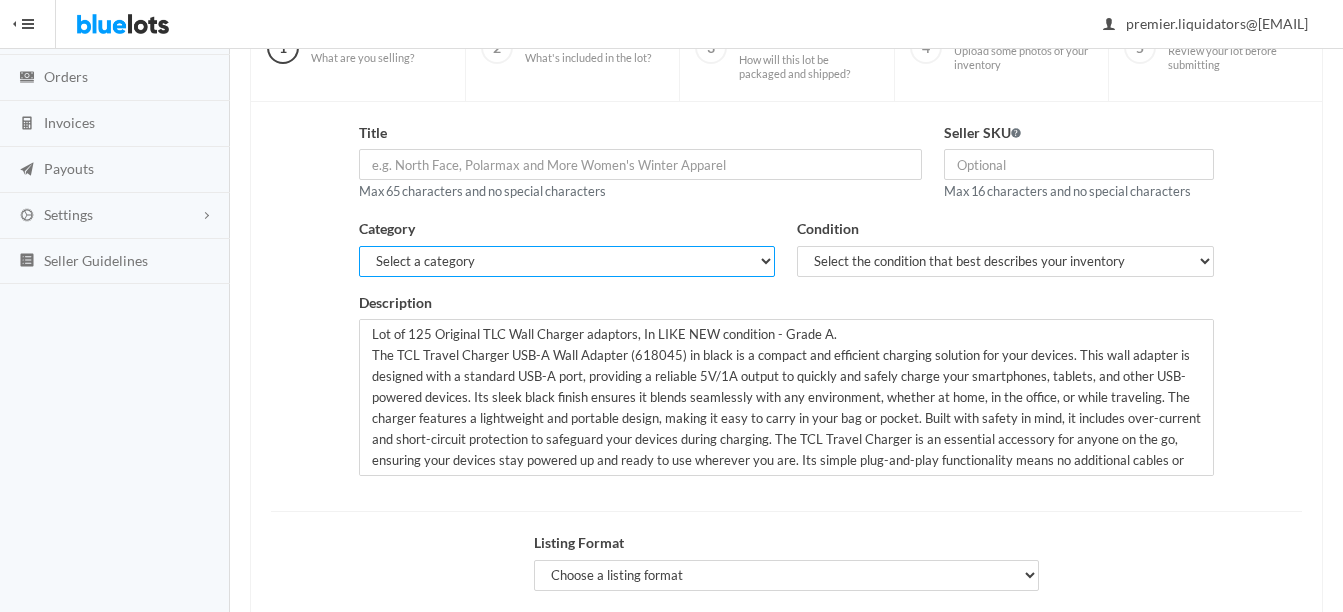 click on "Select a category
Electronics
Clothing, Shoes & Accessories
Appliances
Home & Garden
Sporting Goods
Toys & Baby
Health & Beauty
Business & Industrial
General Merchandise" at bounding box center [567, 261] 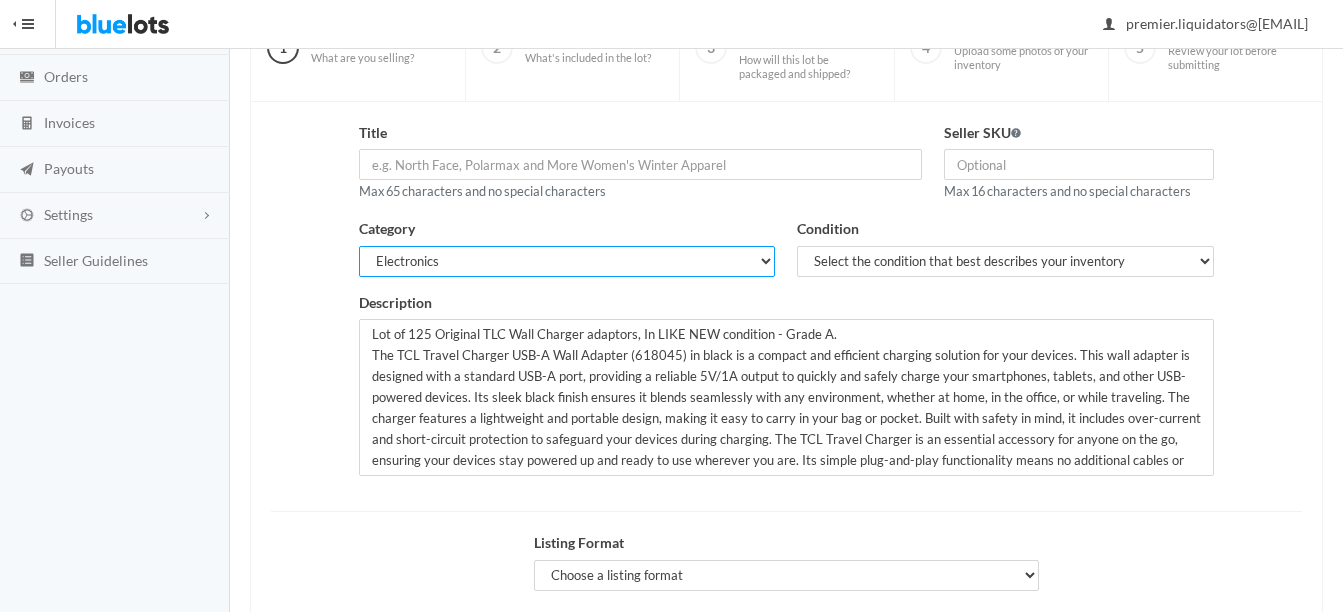 click on "Select a category
Electronics
Clothing, Shoes & Accessories
Appliances
Home & Garden
Sporting Goods
Toys & Baby
Health & Beauty
Business & Industrial
General Merchandise" at bounding box center (567, 261) 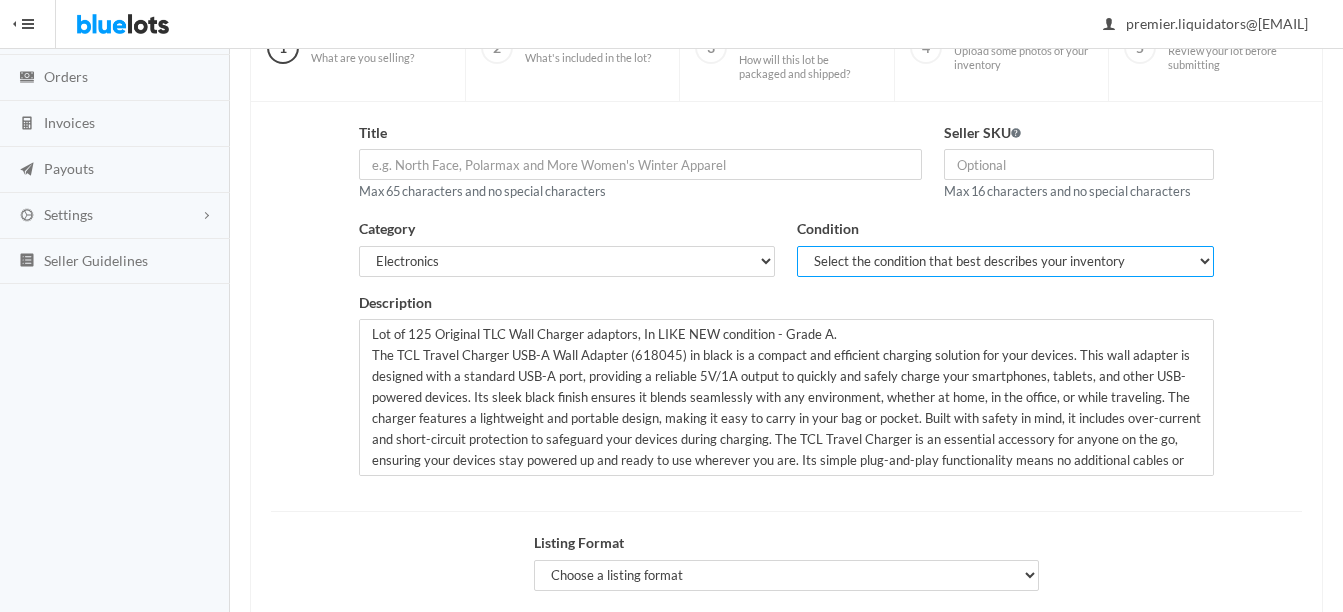 click on "Select the condition that best describes your inventory
Brand New
Shelf Pulls
Customer Returns
Used
Mixed" at bounding box center [1005, 261] 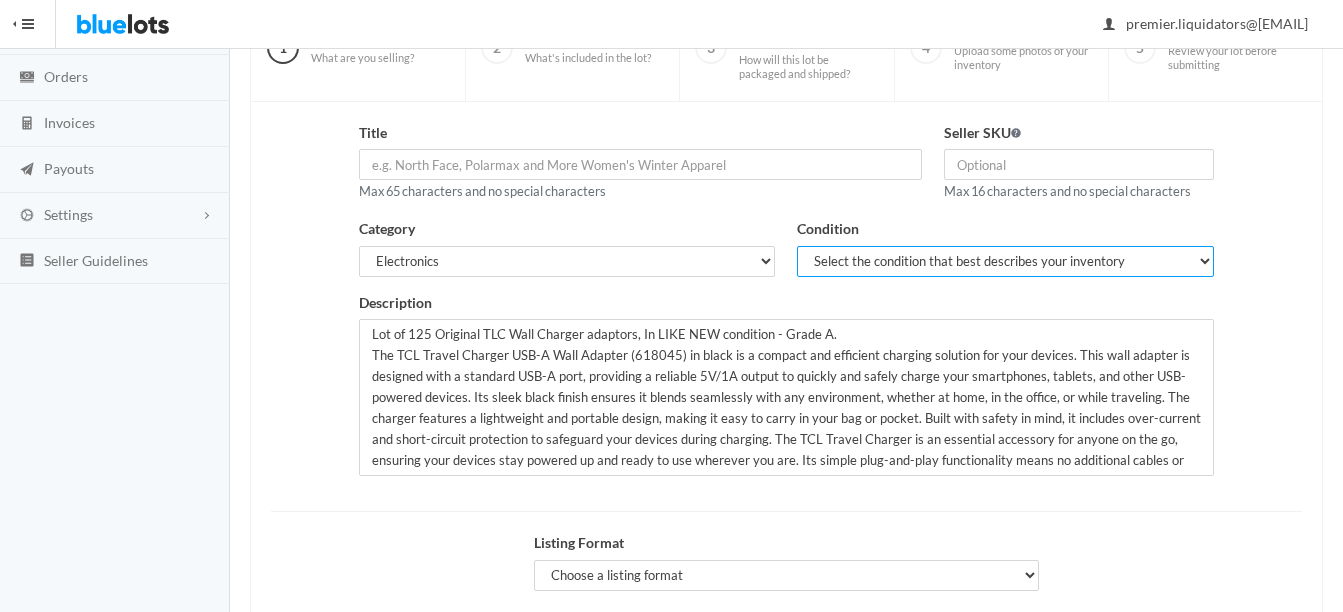 select on "2" 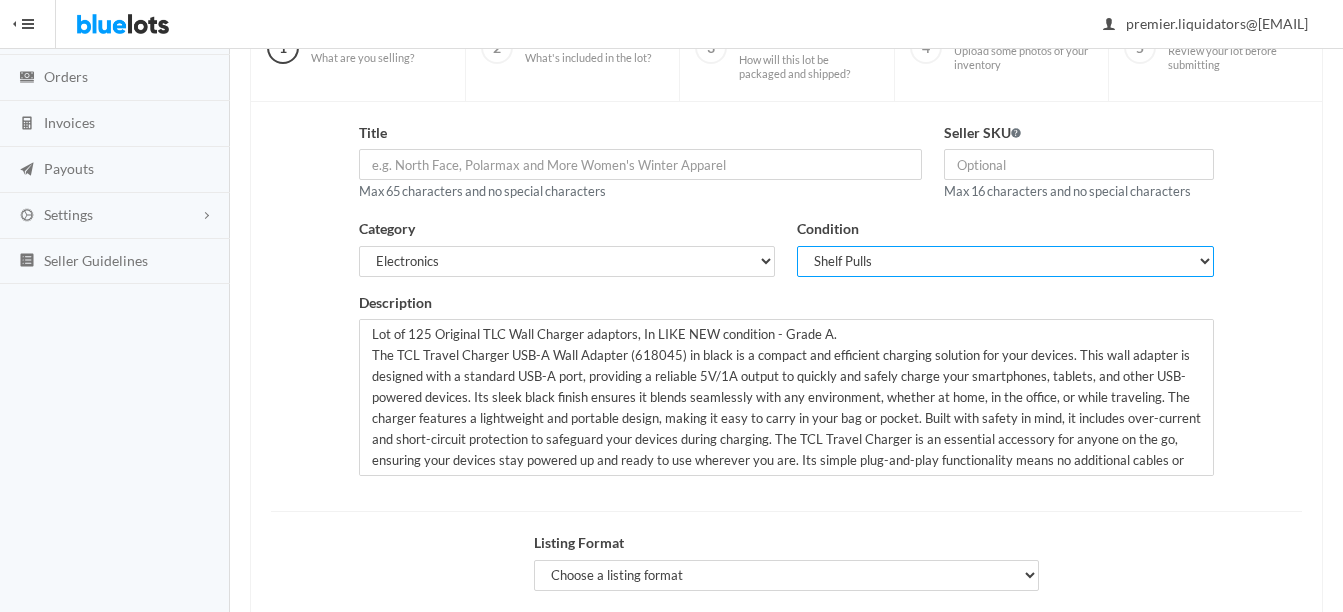 click on "Select the condition that best describes your inventory
Brand New
Shelf Pulls
Customer Returns
Used
Mixed" at bounding box center (1005, 261) 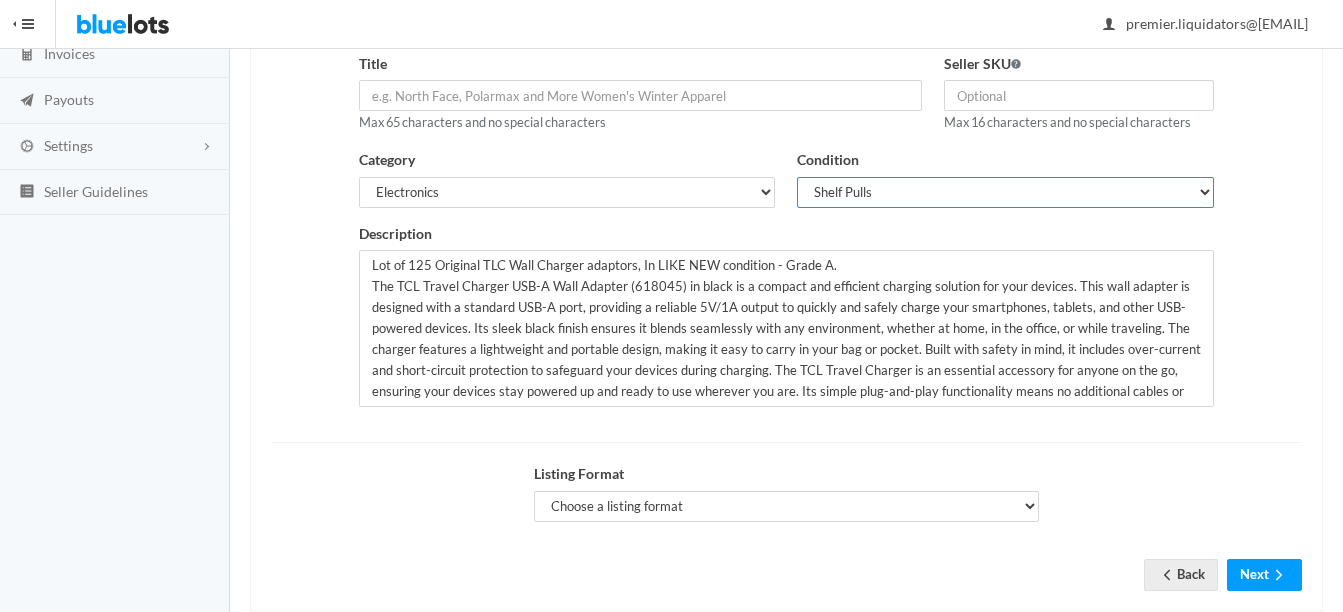 scroll, scrollTop: 300, scrollLeft: 0, axis: vertical 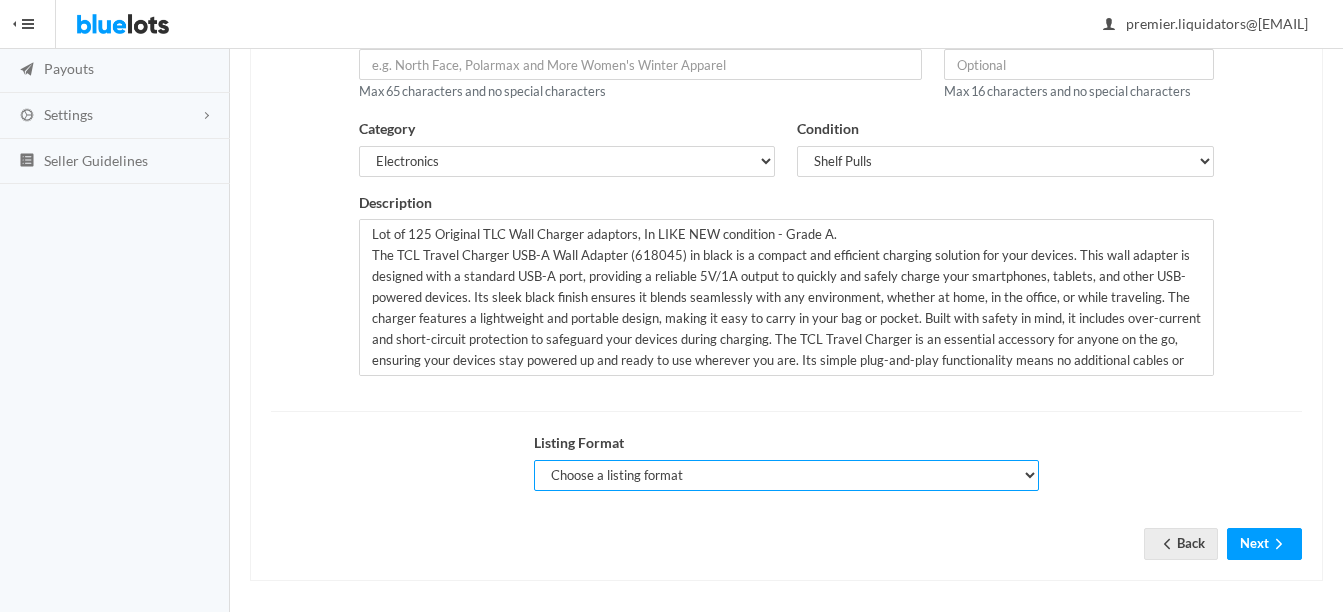 click on "Choose a listing format
Auction
Buy Now" at bounding box center [786, 475] 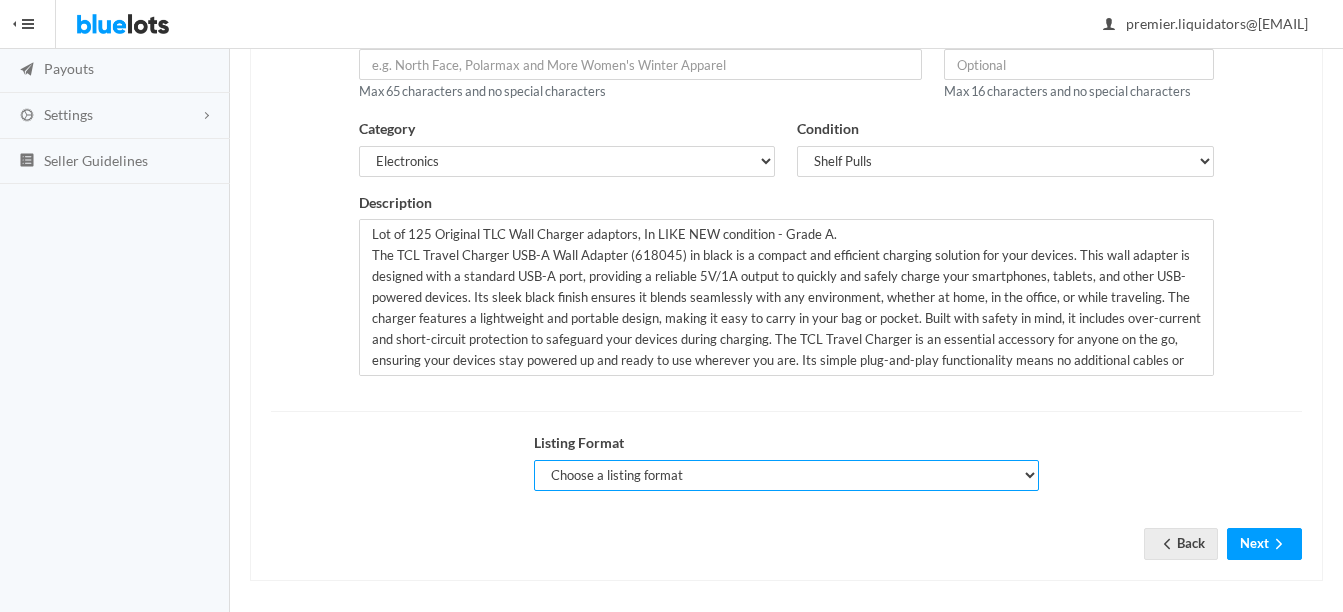 select on "true" 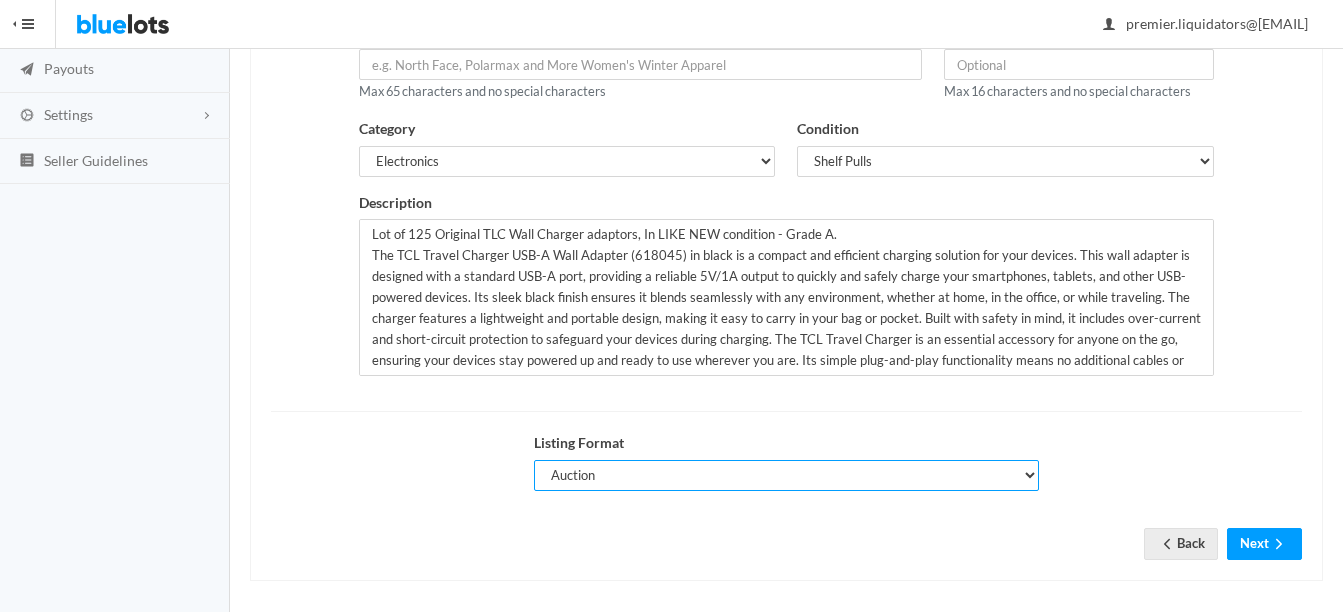 click on "Choose a listing format
Auction
Buy Now" at bounding box center (786, 475) 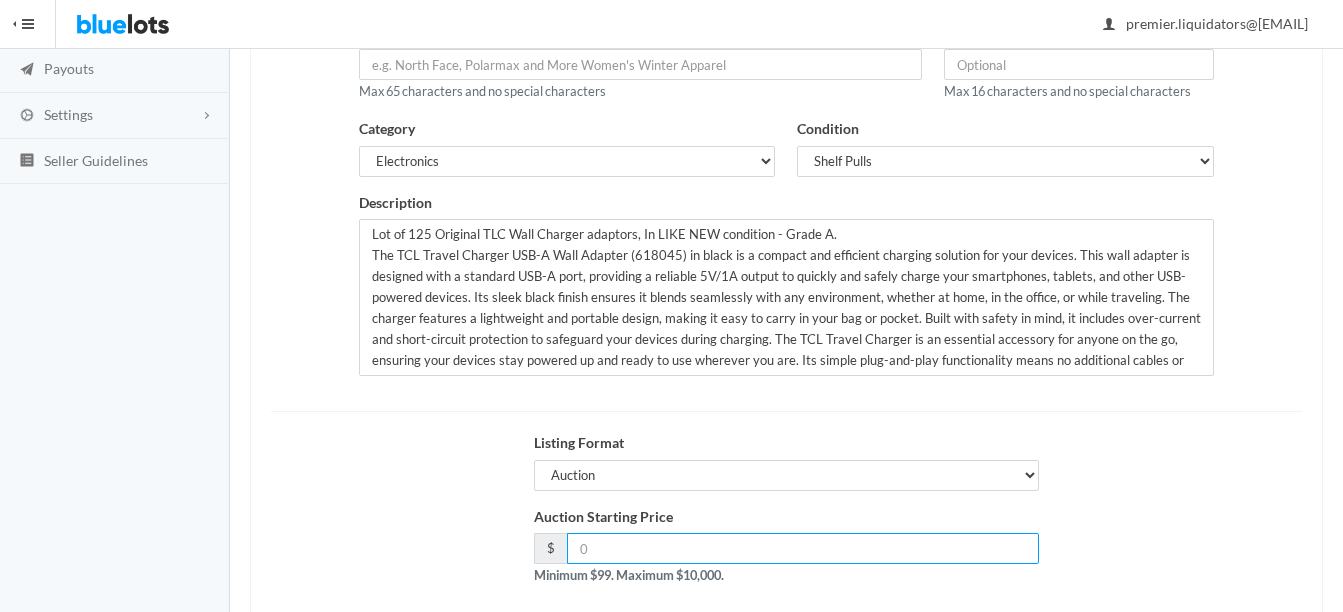 click at bounding box center (803, 548) 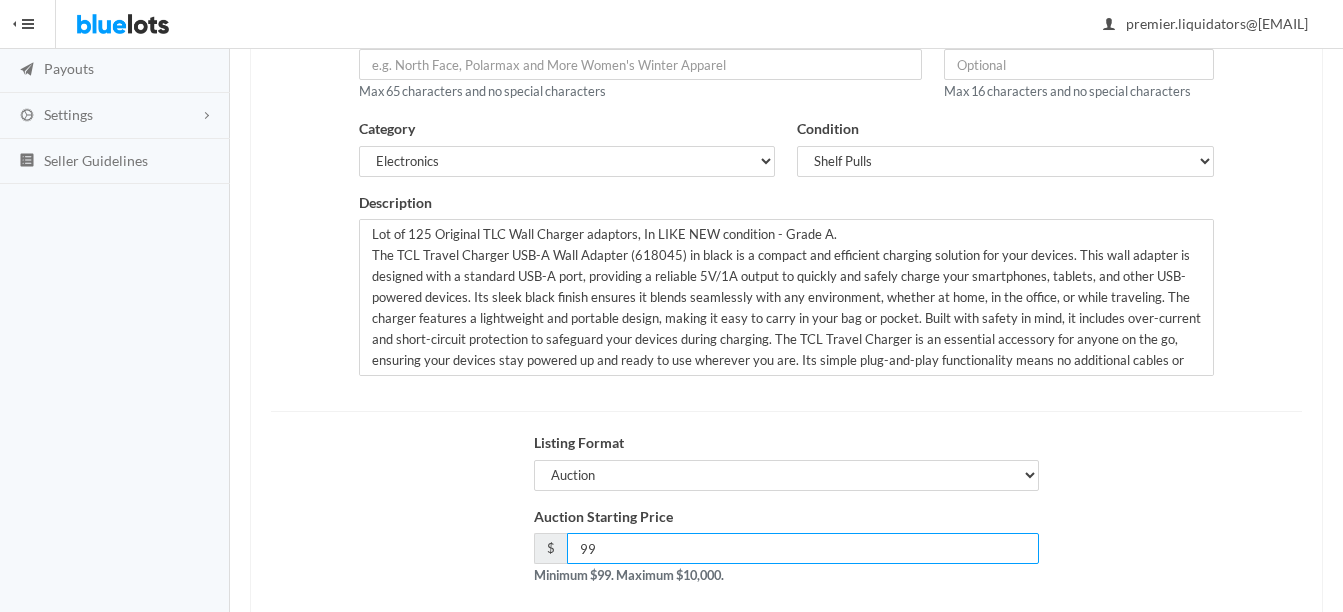 type on "99" 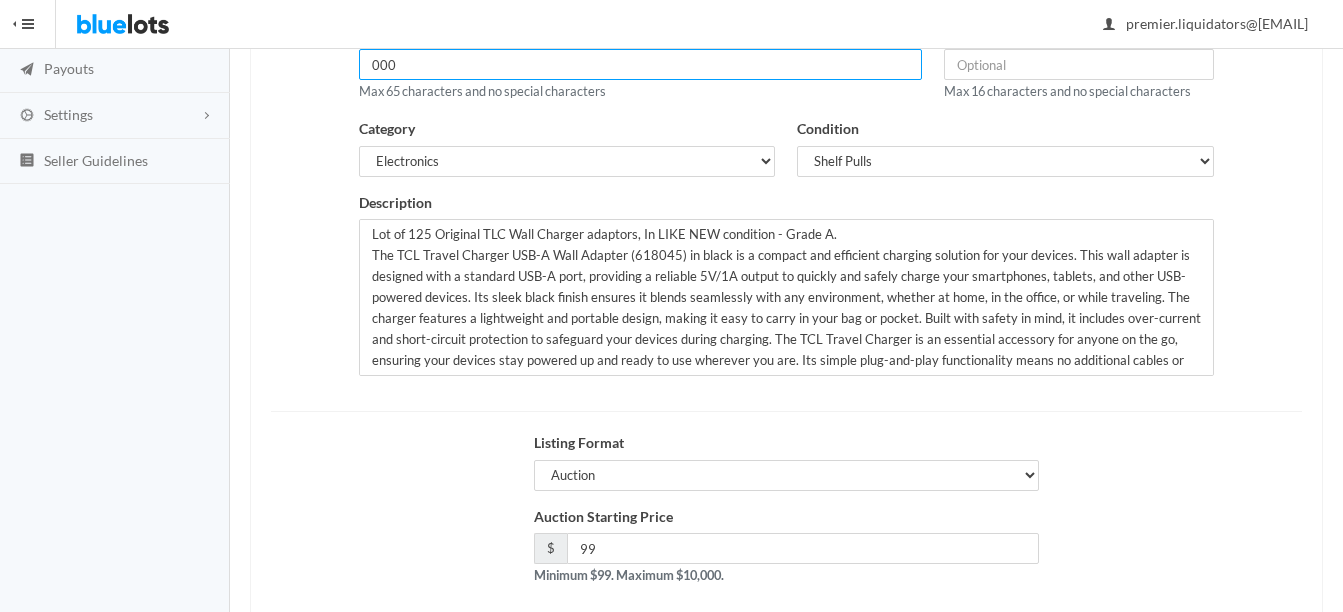 type on "000" 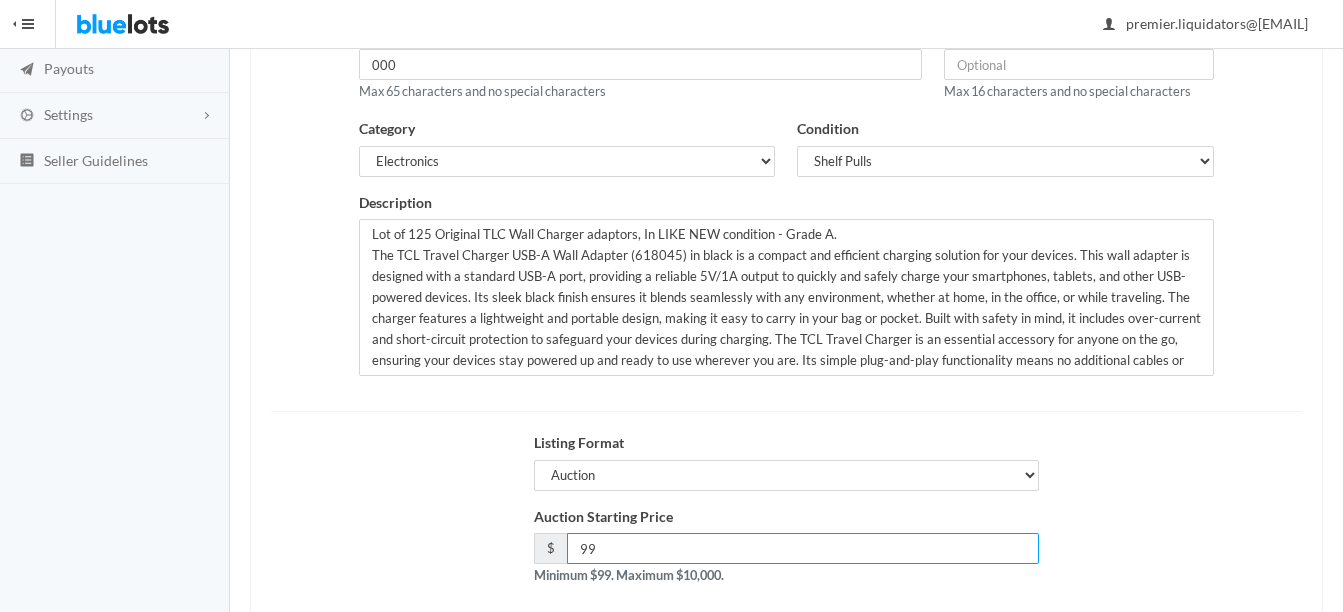click on "99" at bounding box center [803, 548] 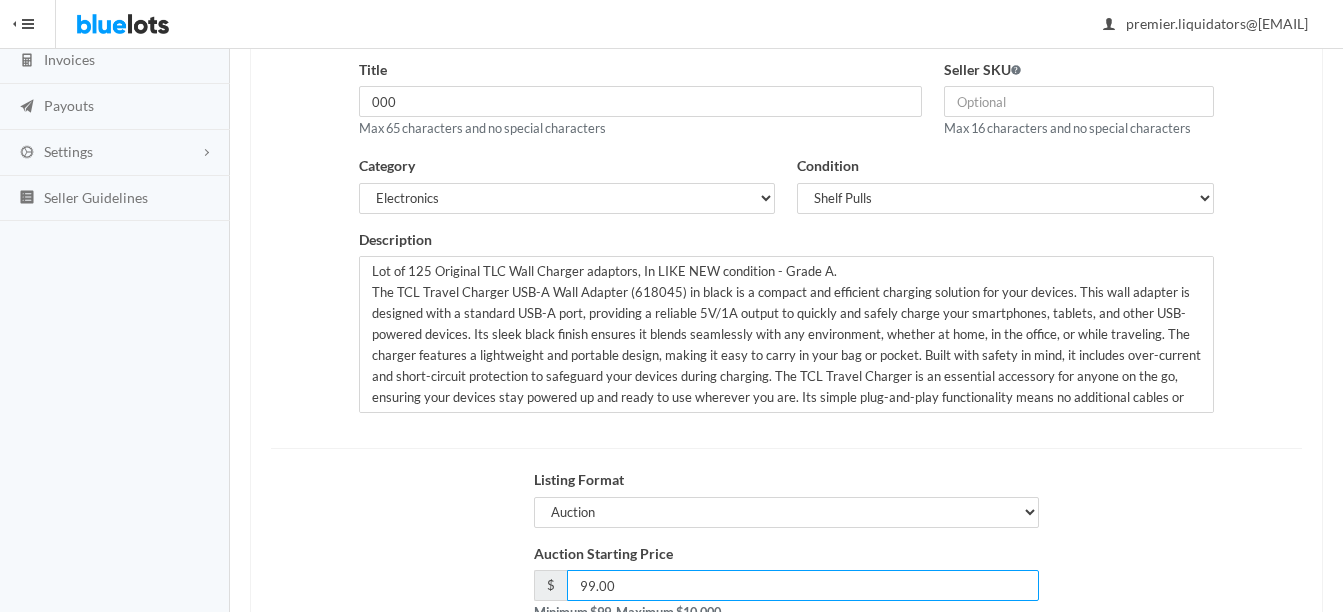 scroll, scrollTop: 200, scrollLeft: 0, axis: vertical 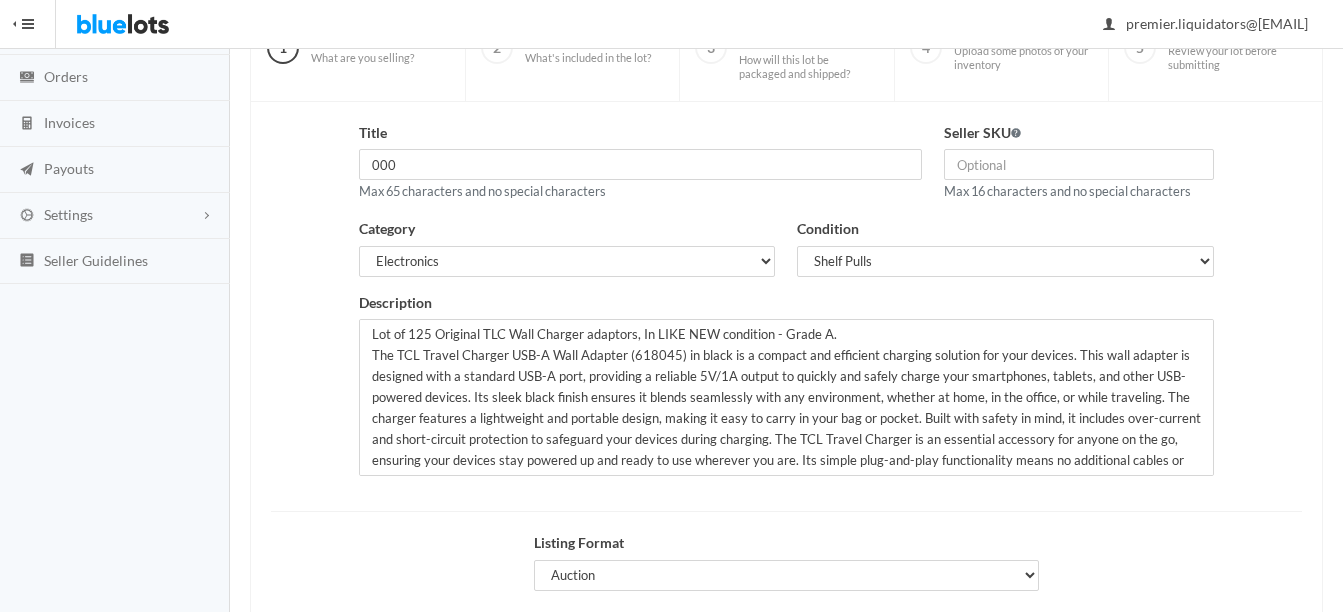 type on "99.00" 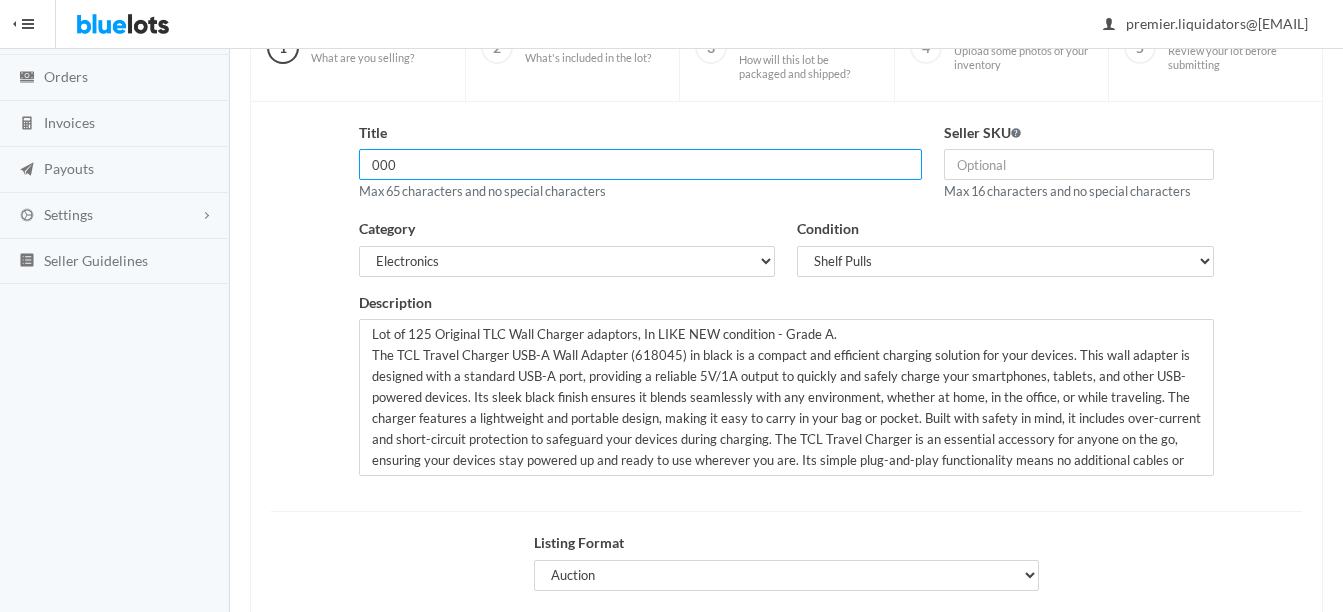 click on "000" at bounding box center (640, 164) 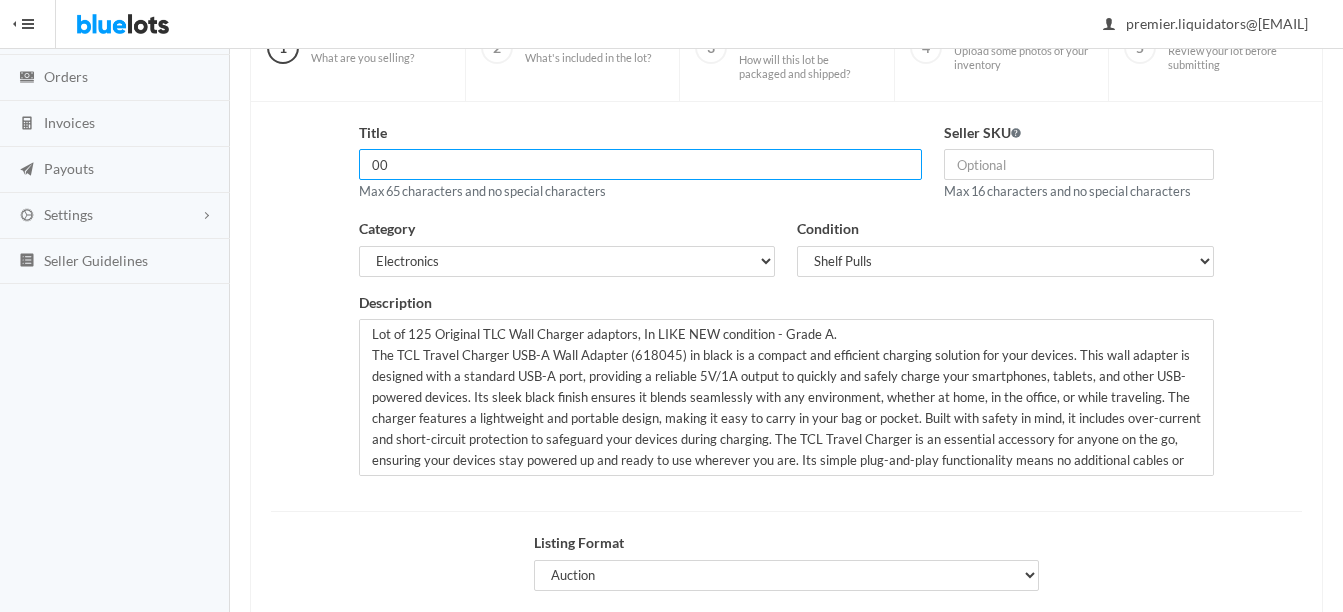 type on "0" 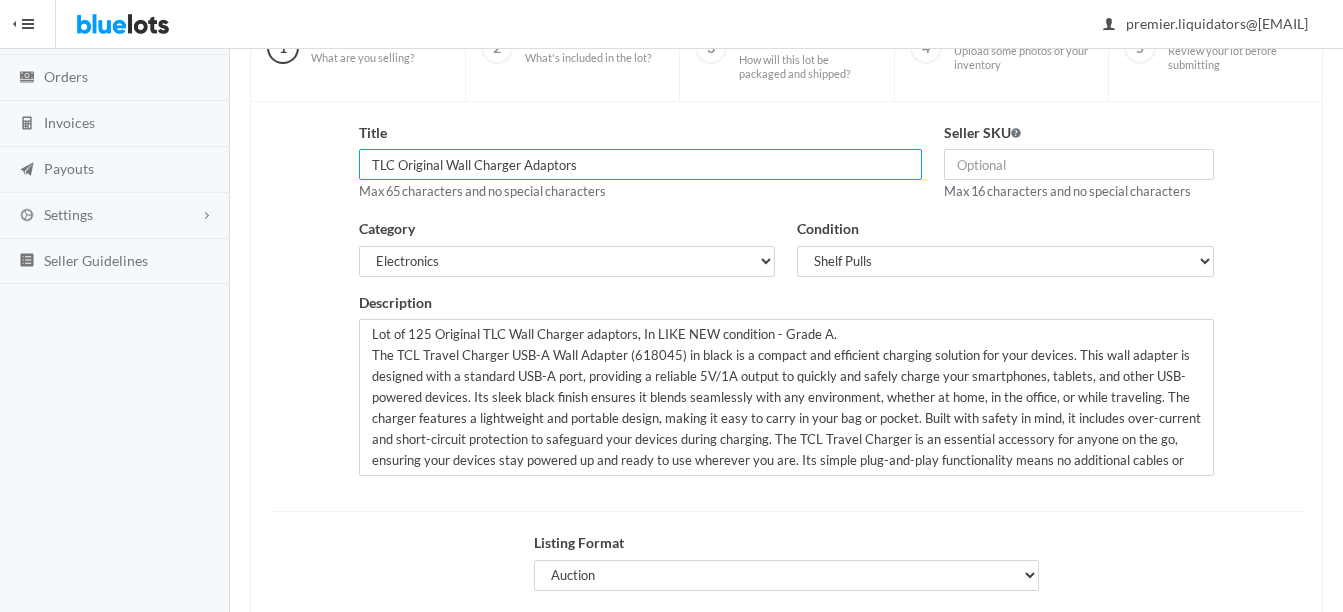 type on "TLC Original Wall Charger Adaptors" 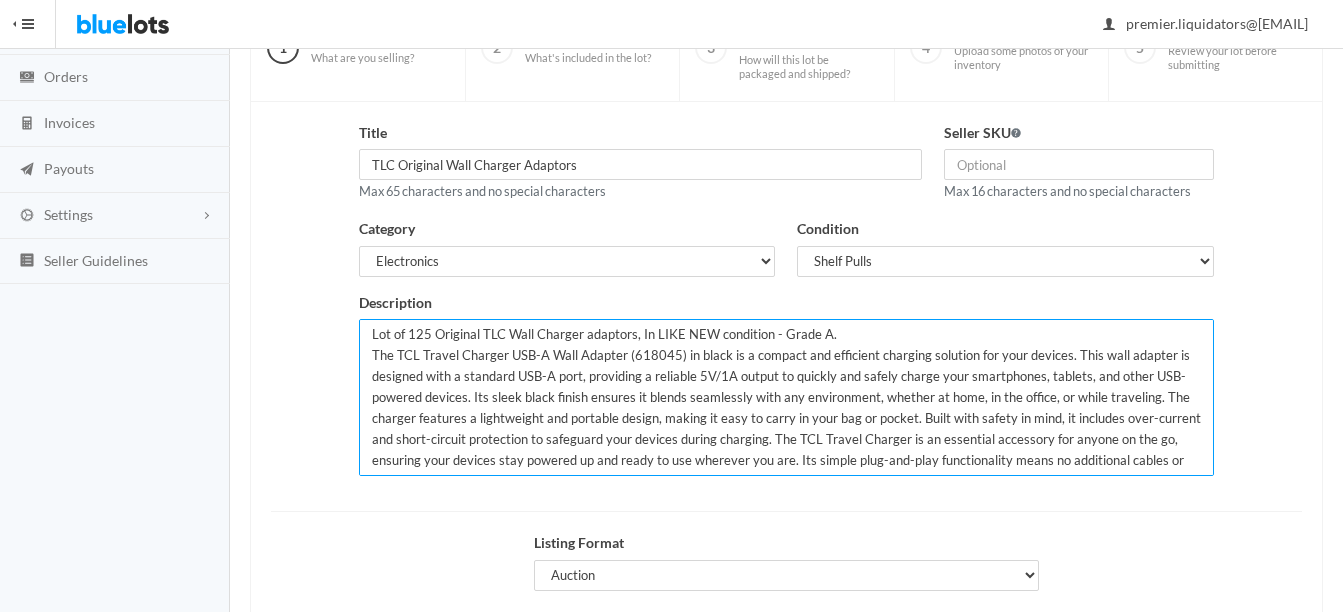 click on "Lot of 125 Original TLC Wall Charger adapors, In LIKE NEW condition - Grade A.
The TCL Travel Charger USB-A Wall Adapter (618045) in black is a compact and efficient charging solution for your devices. This wall adapter is designed with a standard USB-A port, providing a reliable 5V/1A output to quickly and safely charge your smartphones, tablets, and other USB-powered devices. Its sleek black finish ensures it blends seamlessly with any environment, whether at home, in the office, or while traveling. The charger features a lightweight and portable design, making it easy to carry in your bag or pocket. Built with safety in mind, it includes over-current and short-circuit protection to safeguard your devices during charging. The TCL Travel Charger is an essential accessory for anyone on the go, ensuring your devices stay powered up and ready to use wherever you are. Its simple plug-and-play functionality means no additional cables or adapters are needed." at bounding box center [786, 397] 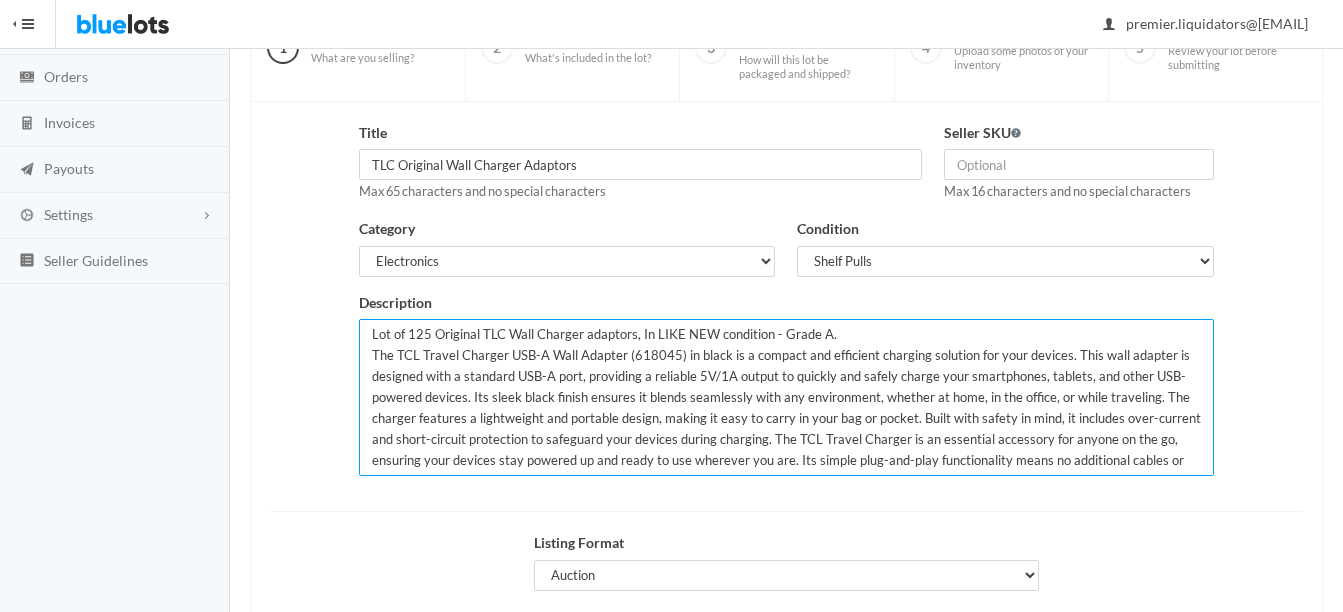 click on "Lot of 125 Original TLC Wall Charger adaptors, In LIKE NEW condition - Grade A.
The TCL Travel Charger USB-A Wall Adapter (618045) in black is a compact and efficient charging solution for your devices. This wall adapter is designed with a standard USB-A port, providing a reliable 5V/1A output to quickly and safely charge your smartphones, tablets, and other USB-powered devices. Its sleek black finish ensures it blends seamlessly with any environment, whether at home, in the office, or while traveling. The charger features a lightweight and portable design, making it easy to carry in your bag or pocket. Built with safety in mind, it includes over-current and short-circuit protection to safeguard your devices during charging. The TCL Travel Charger is an essential accessory for anyone on the go, ensuring your devices stay powered up and ready to use wherever you are. Its simple plug-and-play functionality means no additional cables or adapters are needed." at bounding box center [786, 397] 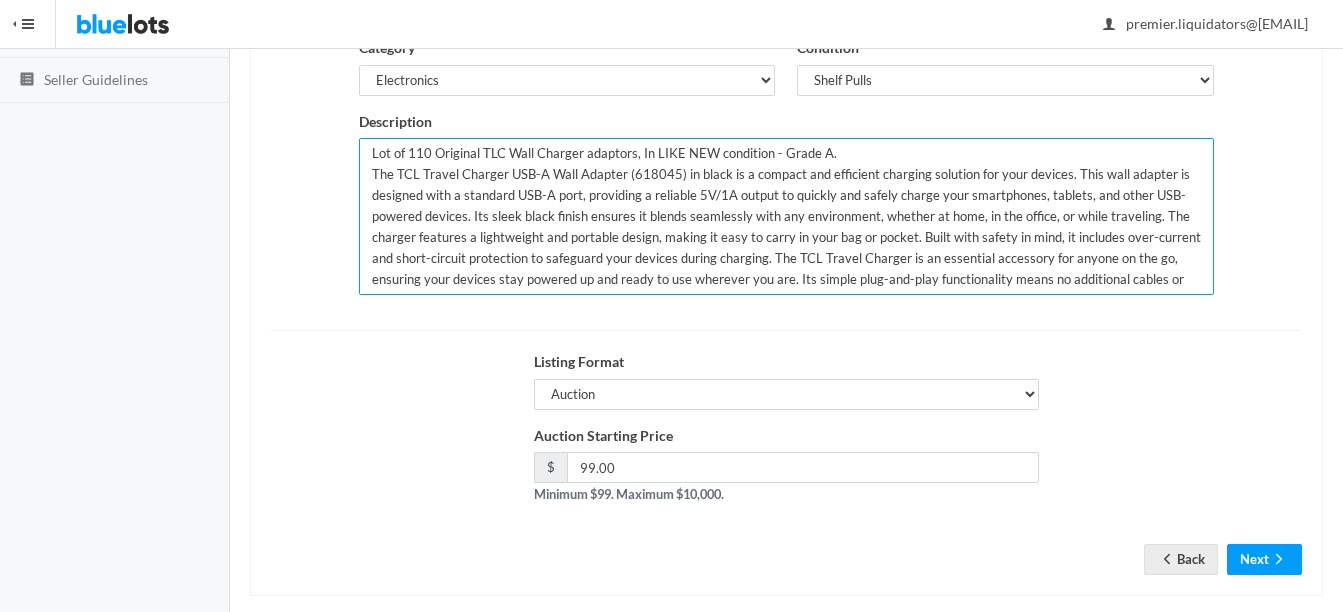 scroll, scrollTop: 406, scrollLeft: 0, axis: vertical 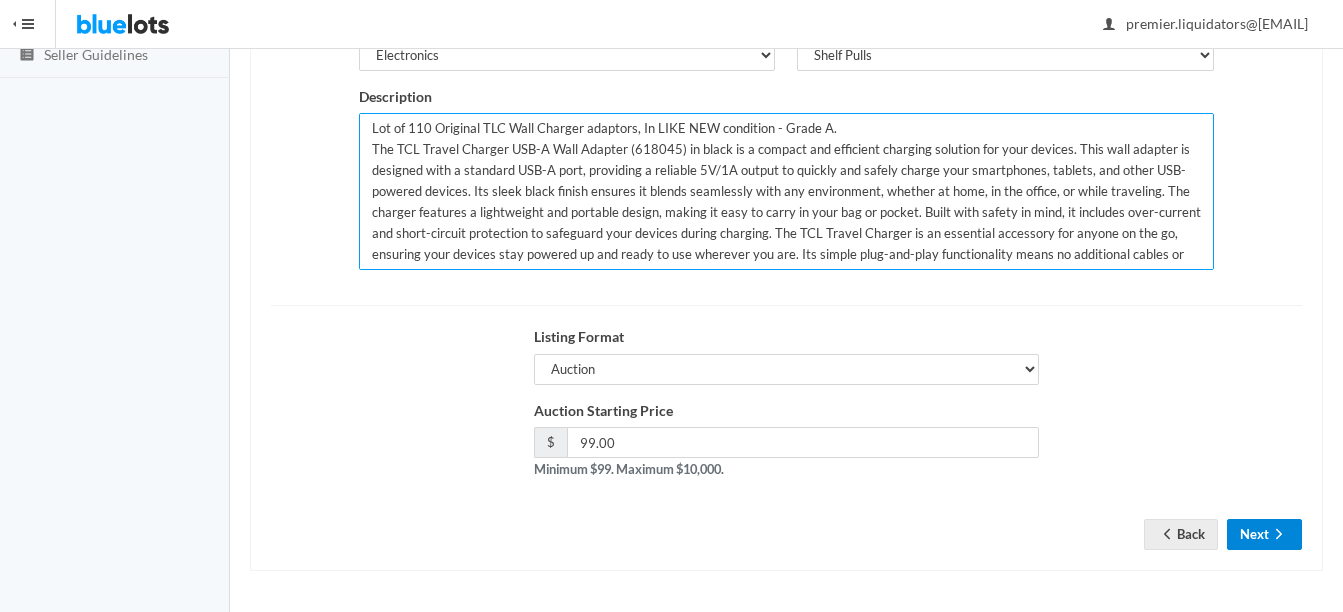 type on "Lot of 110 Original TLC Wall Charger adaptors, In LIKE NEW condition - Grade A.
The TCL Travel Charger USB-A Wall Adapter (618045) in black is a compact and efficient charging solution for your devices. This wall adapter is designed with a standard USB-A port, providing a reliable 5V/1A output to quickly and safely charge your smartphones, tablets, and other USB-powered devices. Its sleek black finish ensures it blends seamlessly with any environment, whether at home, in the office, or while traveling. The charger features a lightweight and portable design, making it easy to carry in your bag or pocket. Built with safety in mind, it includes over-current and short-circuit protection to safeguard your devices during charging. The TCL Travel Charger is an essential accessory for anyone on the go, ensuring your devices stay powered up and ready to use wherever you are. Its simple plug-and-play functionality means no additional cables or adapters are needed." 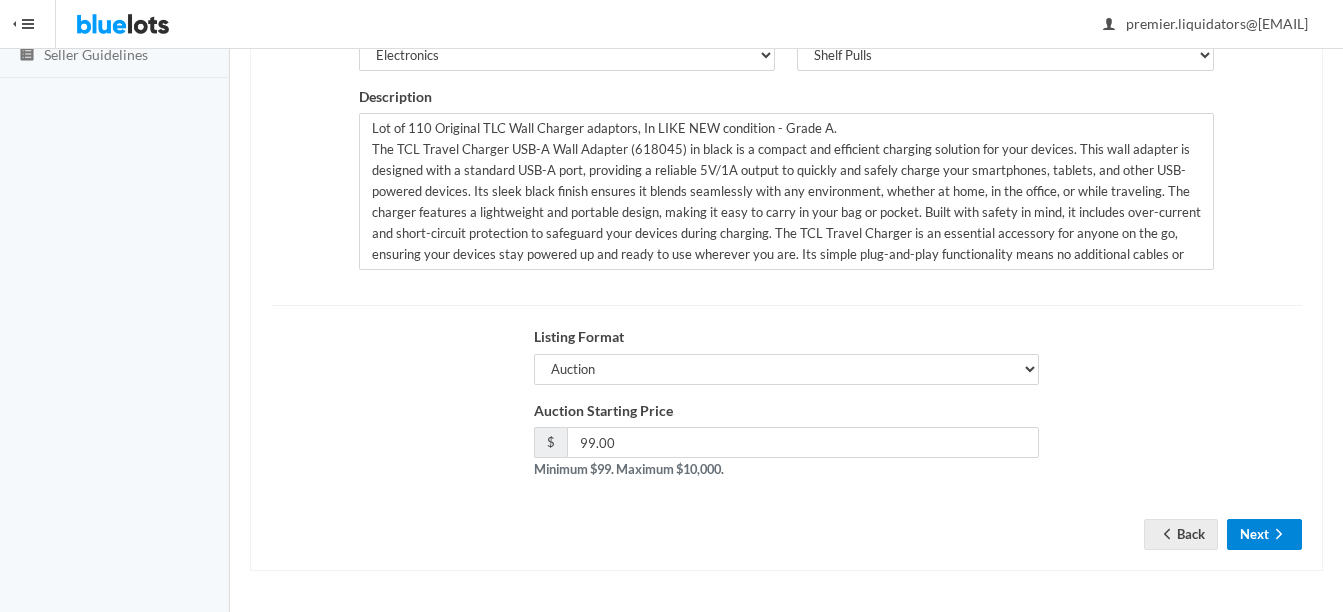 click on "Next" at bounding box center [1264, 534] 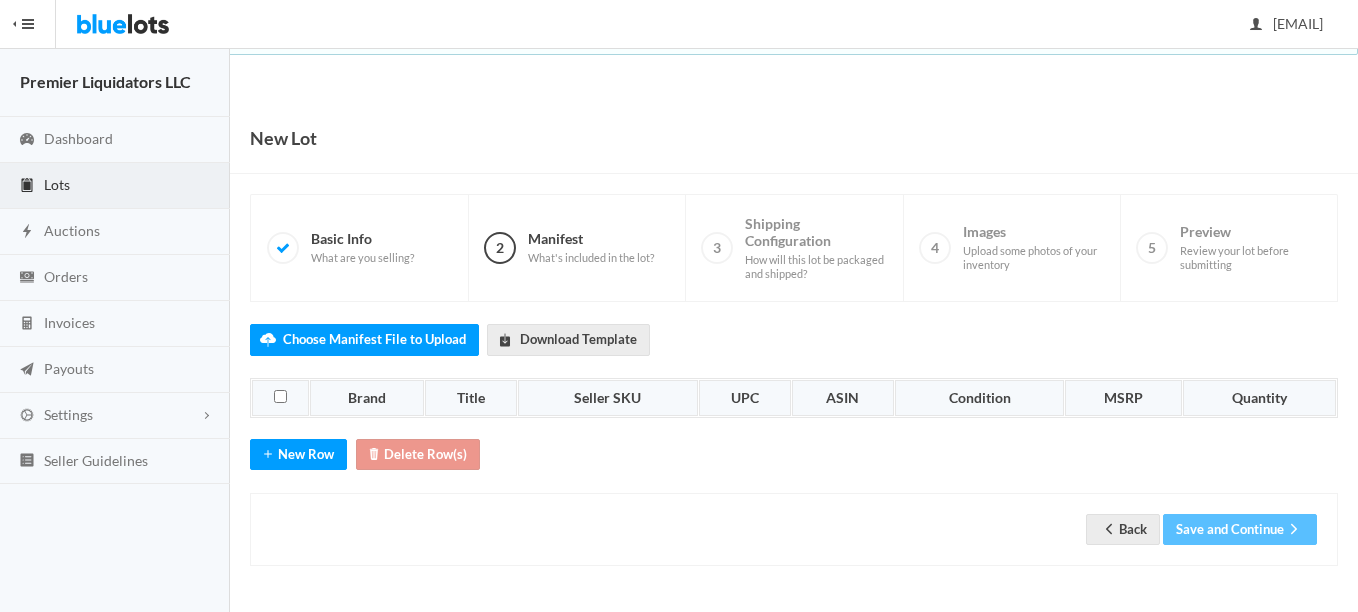 scroll, scrollTop: 0, scrollLeft: 0, axis: both 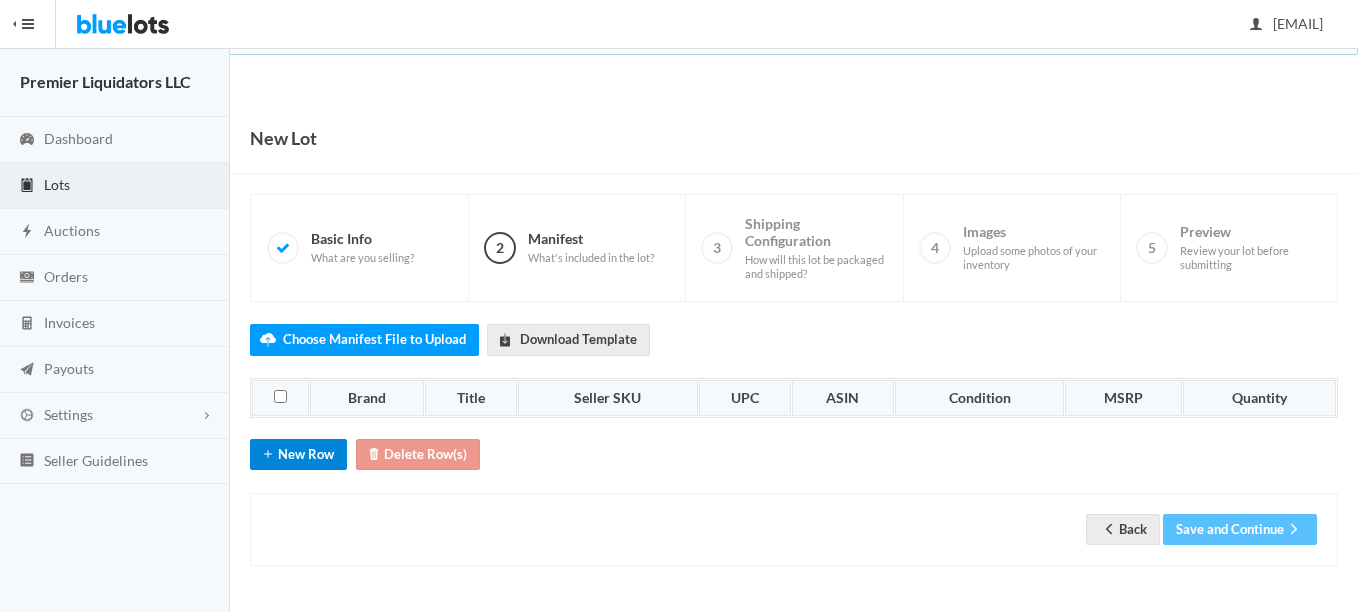 drag, startPoint x: 289, startPoint y: 459, endPoint x: 325, endPoint y: 456, distance: 36.124783 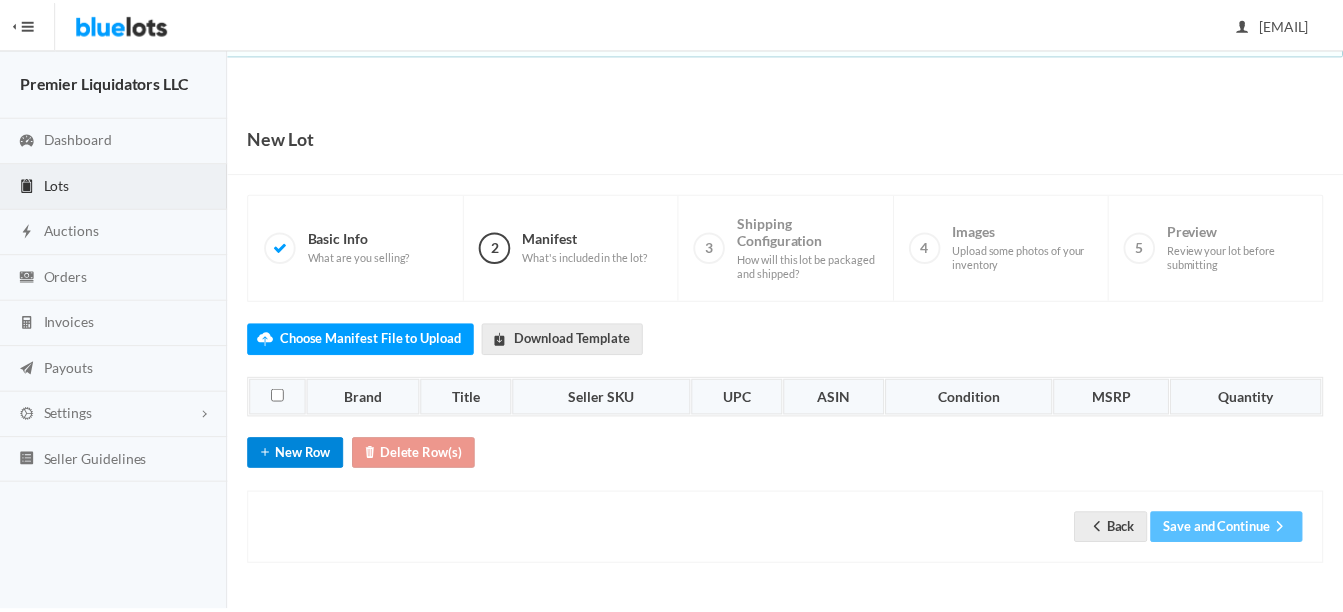 scroll, scrollTop: 31, scrollLeft: 0, axis: vertical 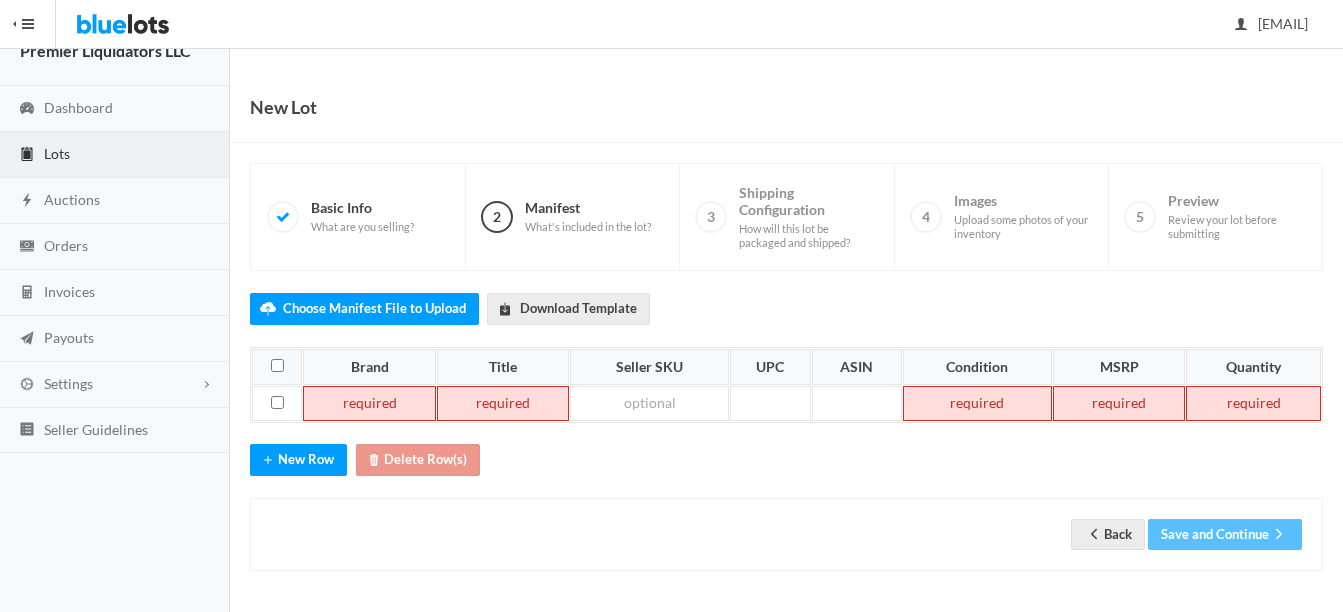 click at bounding box center [369, 404] 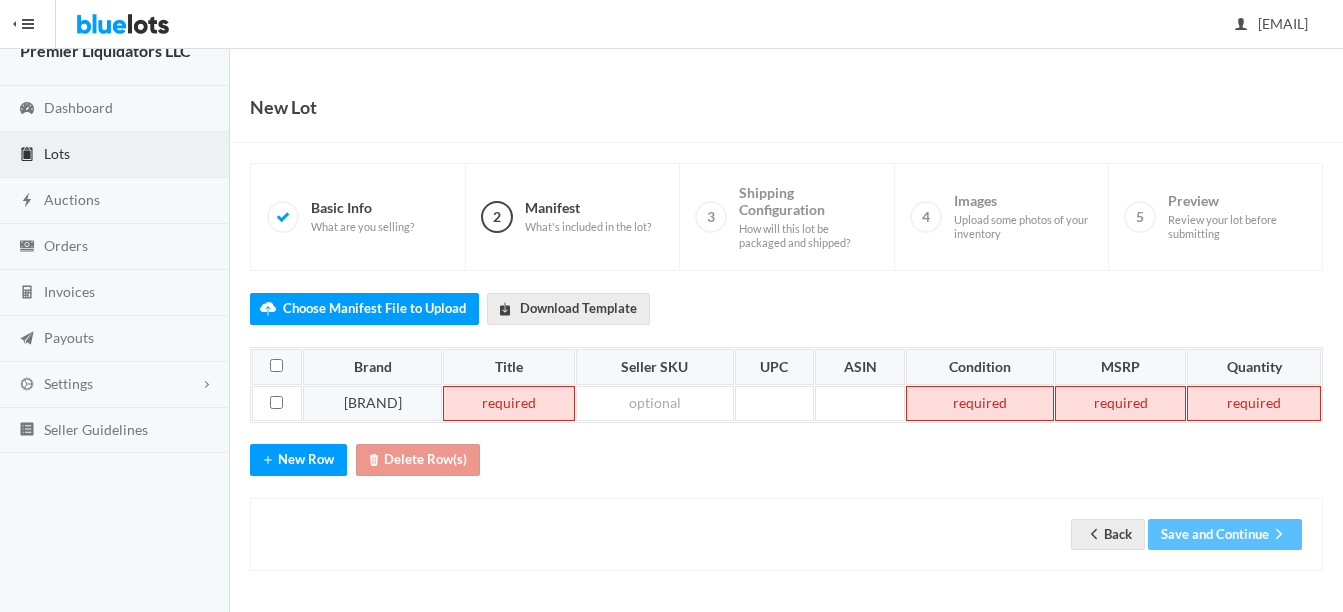 type 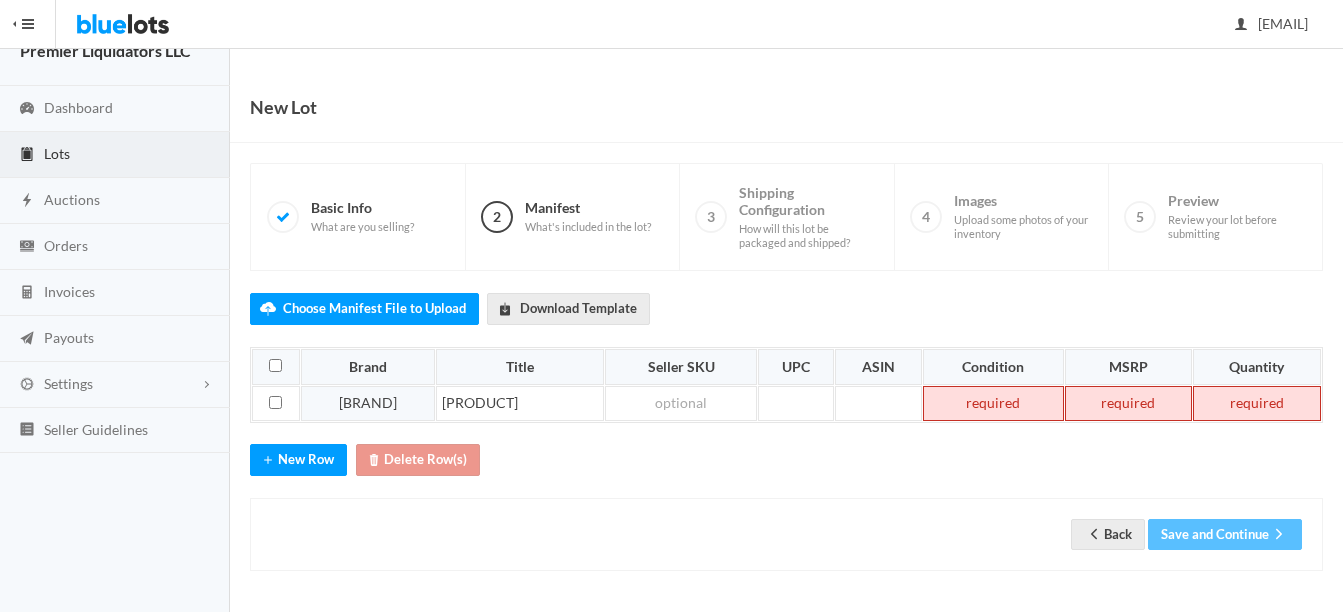 type 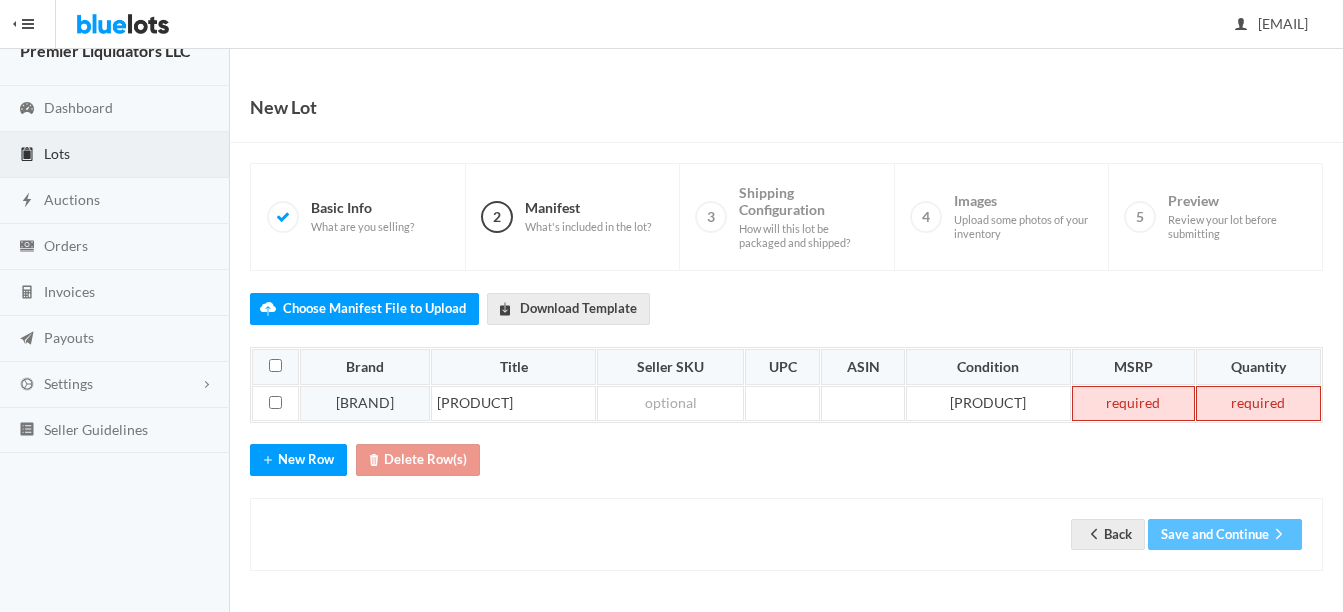 type 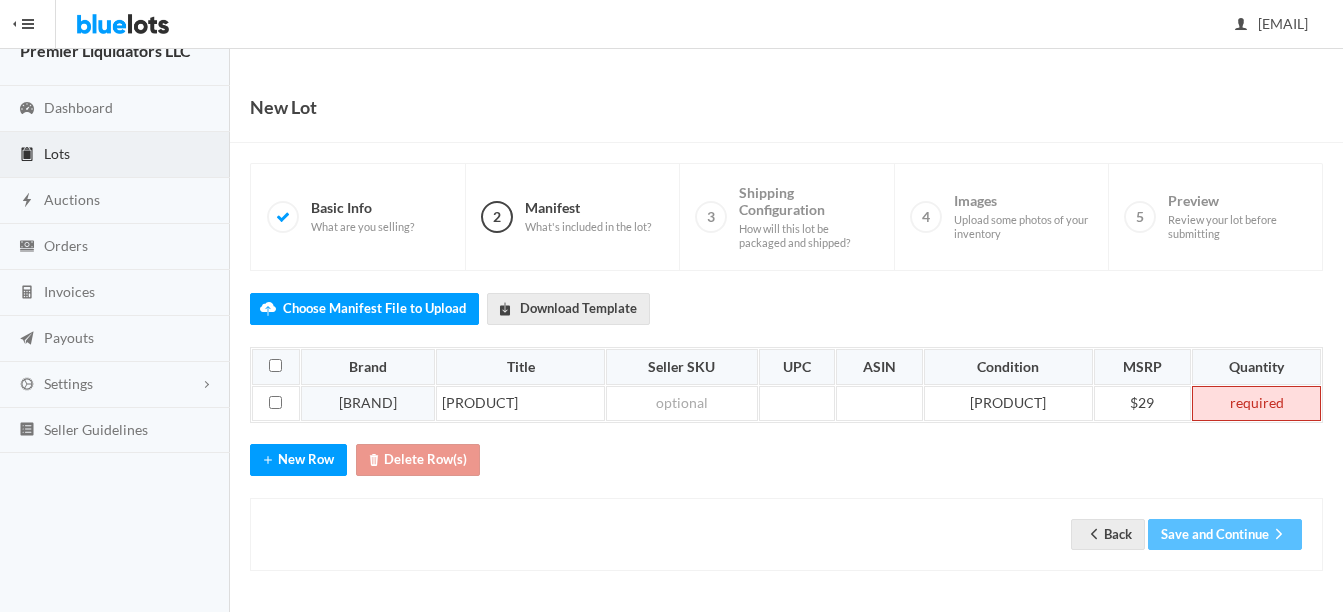 type 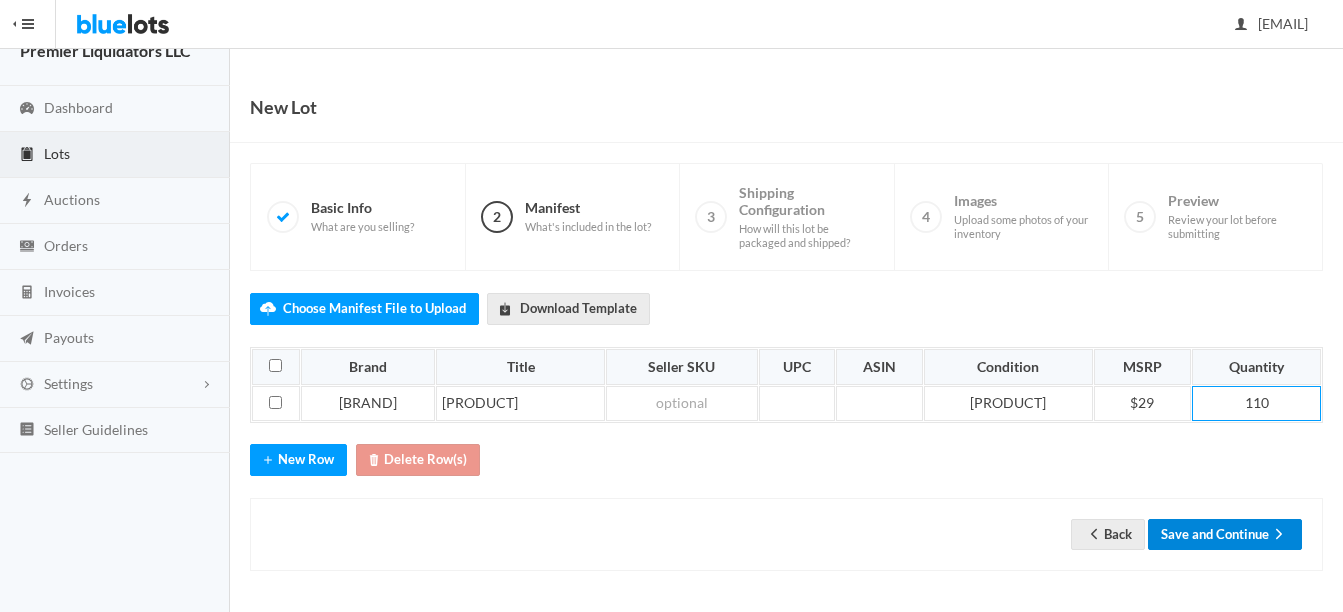click on "Save and Continue" at bounding box center [1225, 534] 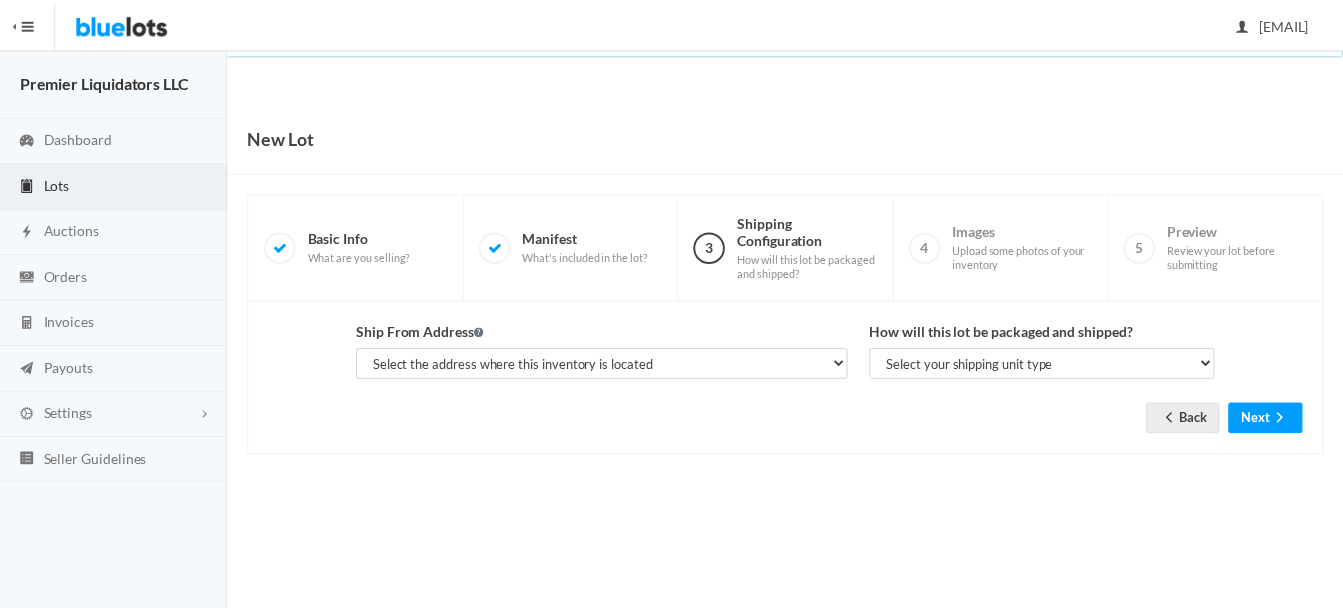 scroll, scrollTop: 0, scrollLeft: 0, axis: both 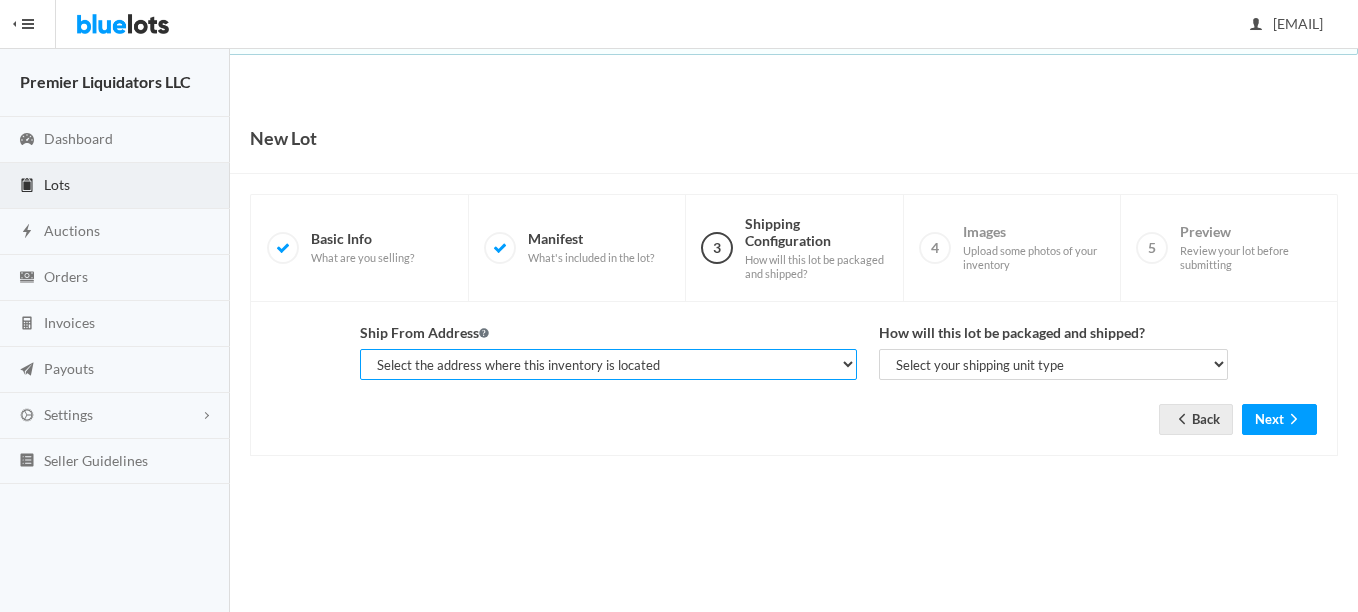 click on "Select the address where this inventory is located
Premier Liquidatores, 398 E Dania Beach Blvd Ste 182BLBD, Dania, FL, 33004-3051
Premier Piquidators, 1440 S Dixie Hwy # 1123, Hollywood, FL, 33020-6257
Marlene Mollinedo, Premier Liquidators LLC, 1440 S Dixie Hwy # 1128, Hollywood, FL, 33020-6257
Marlene Mollinedo, Premier Liquidators LLC, 1804 Volunteer Pkwy, Bristol, TN, 37620-6309" at bounding box center [608, 364] 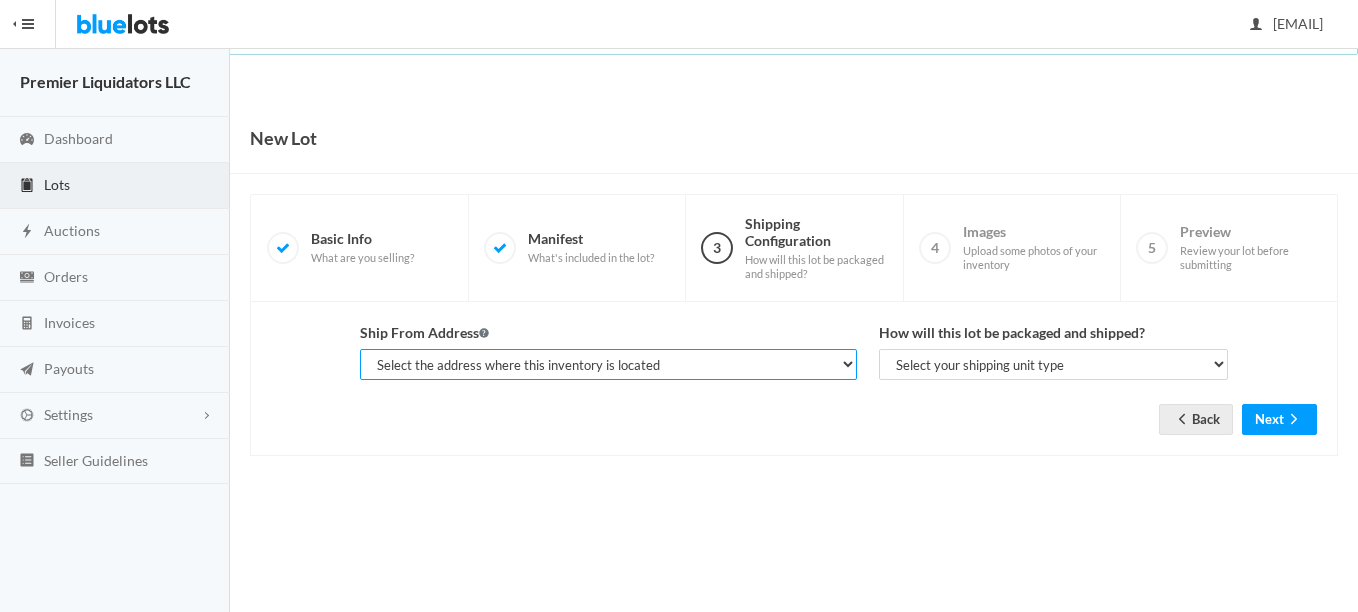 select on "25095" 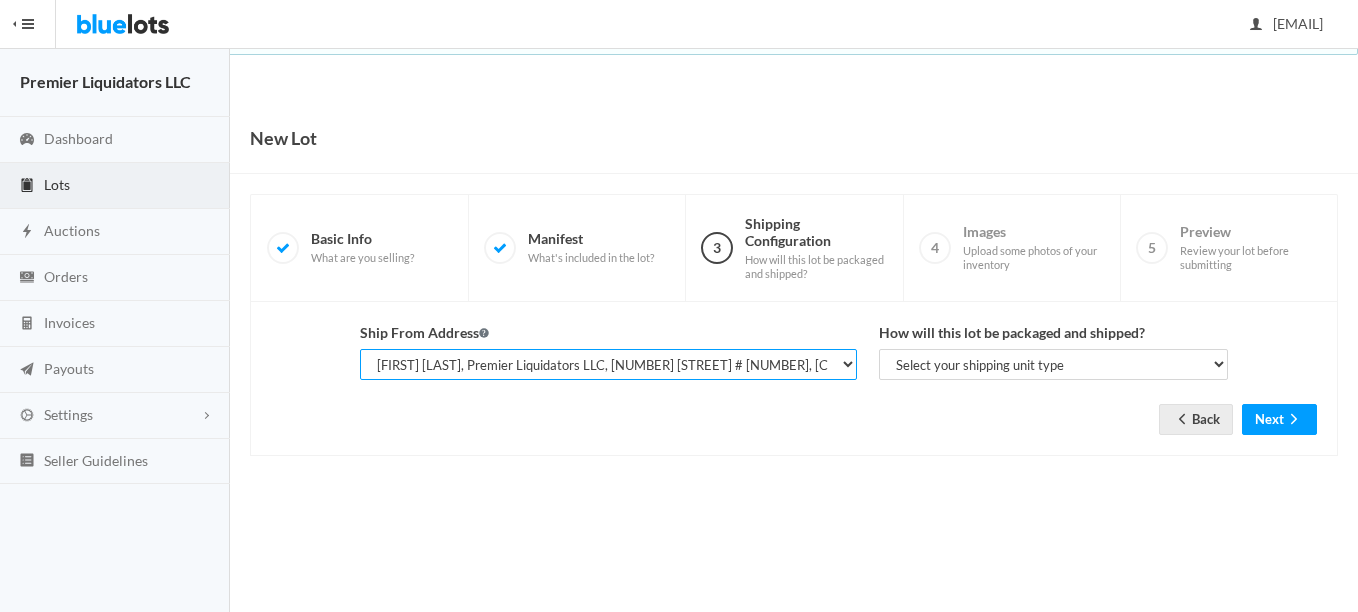 click on "Select the address where this inventory is located
Premier Liquidatores, 398 E Dania Beach Blvd Ste 182BLBD, Dania, FL, 33004-3051
Premier Piquidators, 1440 S Dixie Hwy # 1123, Hollywood, FL, 33020-6257
Marlene Mollinedo, Premier Liquidators LLC, 1440 S Dixie Hwy # 1128, Hollywood, FL, 33020-6257
Marlene Mollinedo, Premier Liquidators LLC, 1804 Volunteer Pkwy, Bristol, TN, 37620-6309" at bounding box center [608, 364] 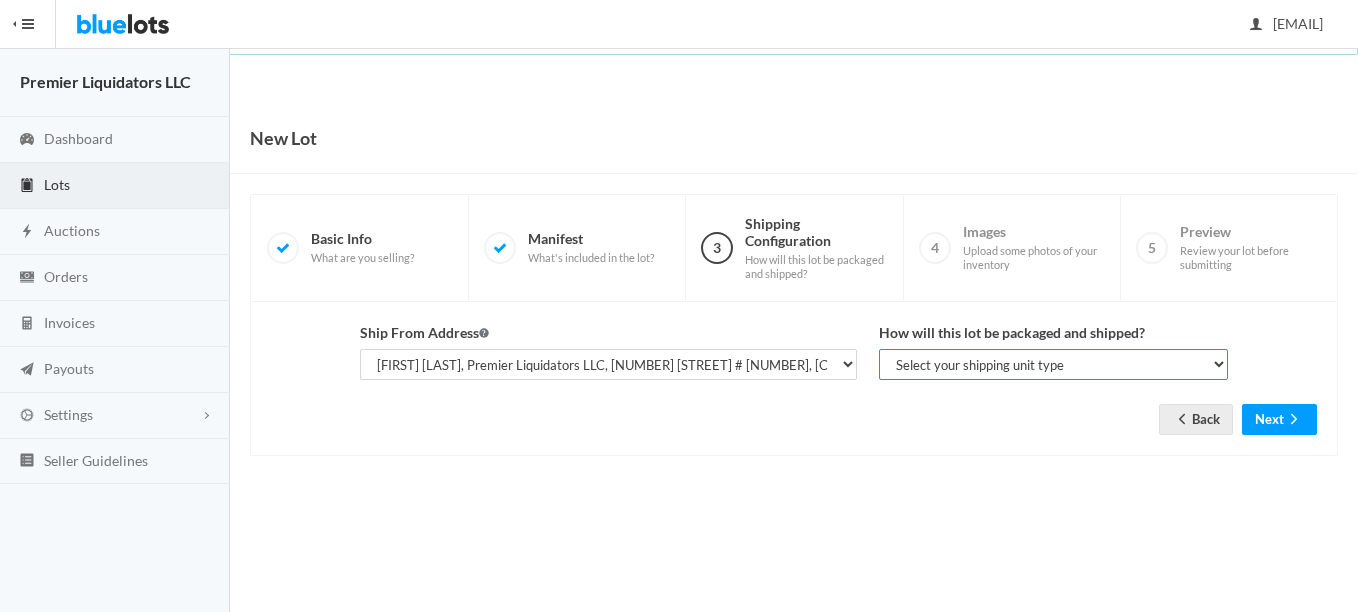 click on "Select your shipping unit type
Parcel
Pallet
Truckload" at bounding box center (1053, 364) 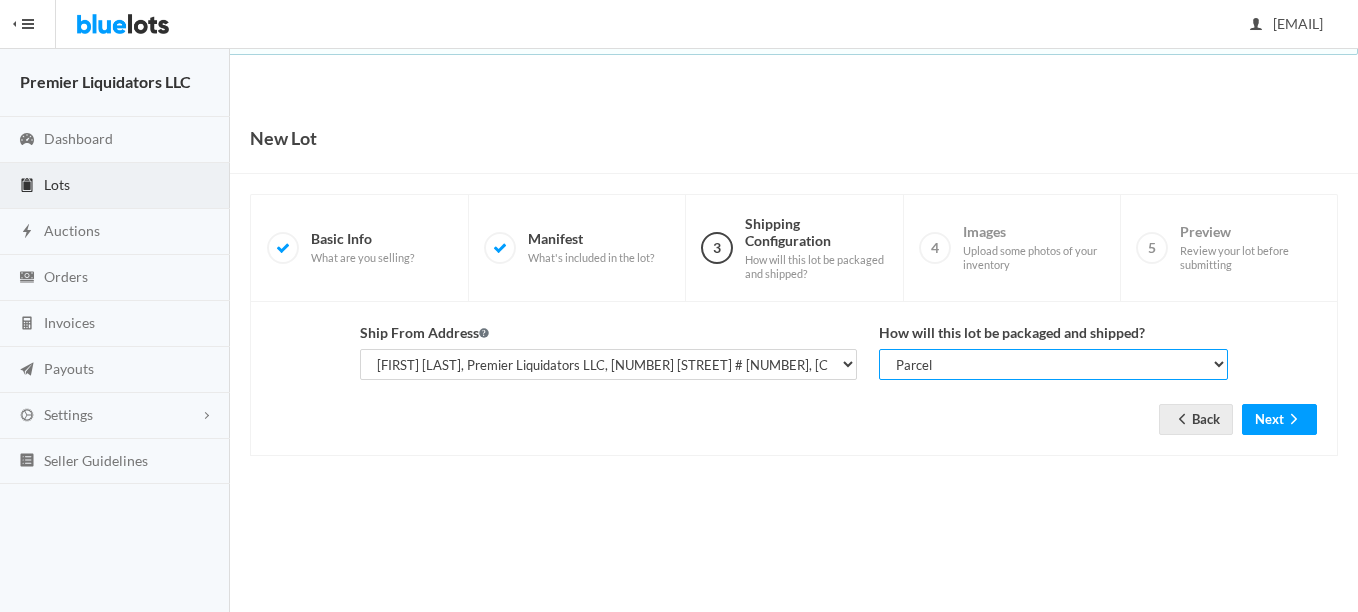 click on "Select your shipping unit type
Parcel
Pallet
Truckload" at bounding box center [1053, 364] 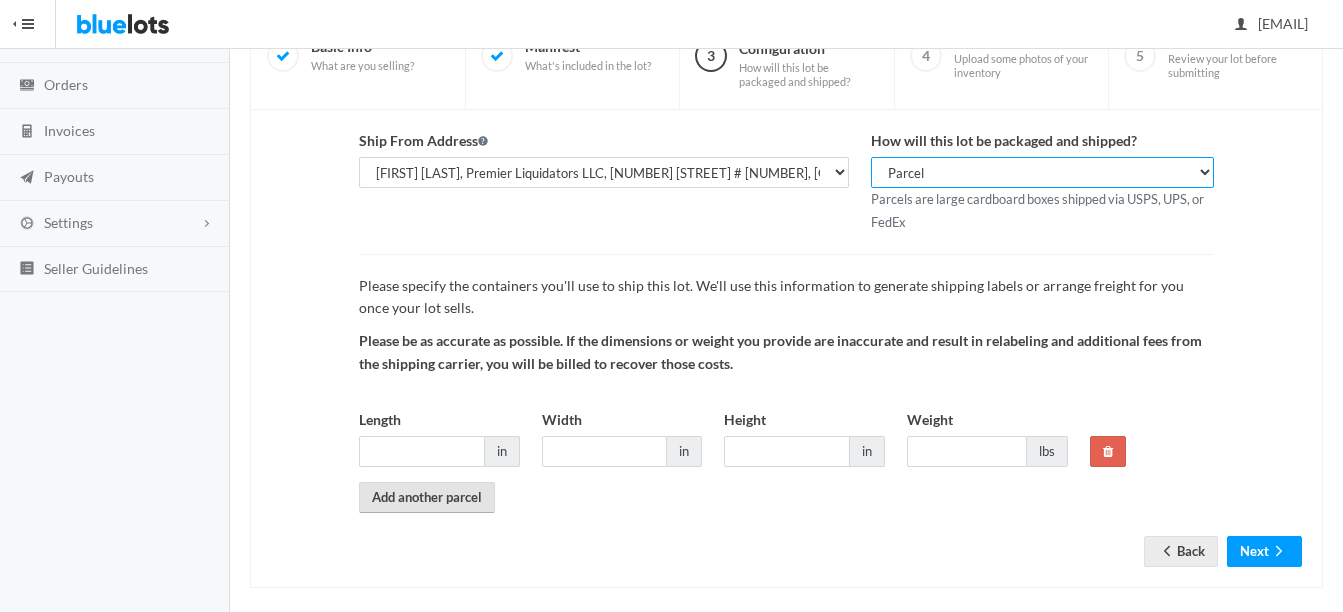 scroll, scrollTop: 200, scrollLeft: 0, axis: vertical 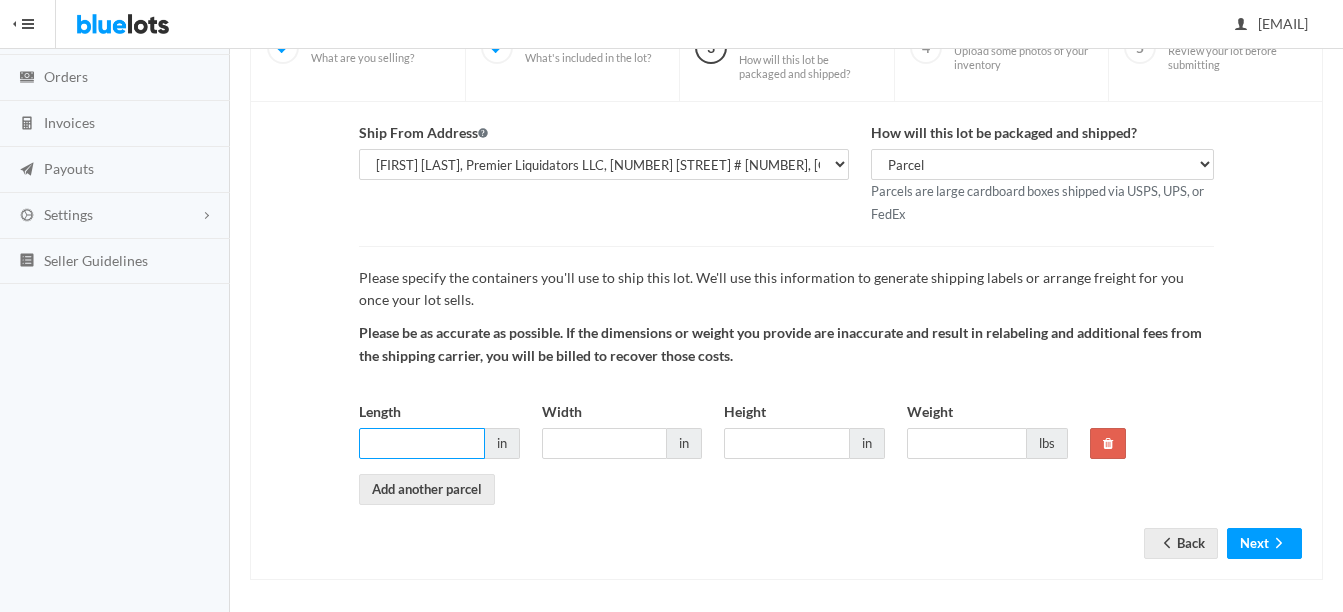 click on "Length" at bounding box center [422, 443] 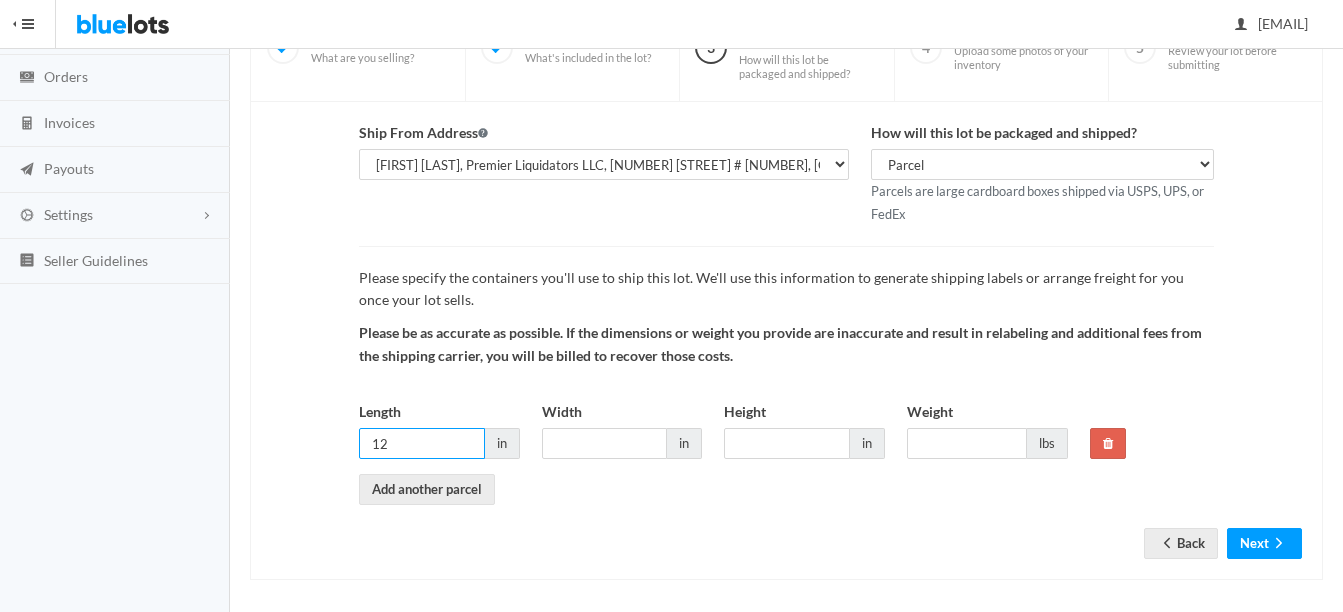 type on "12" 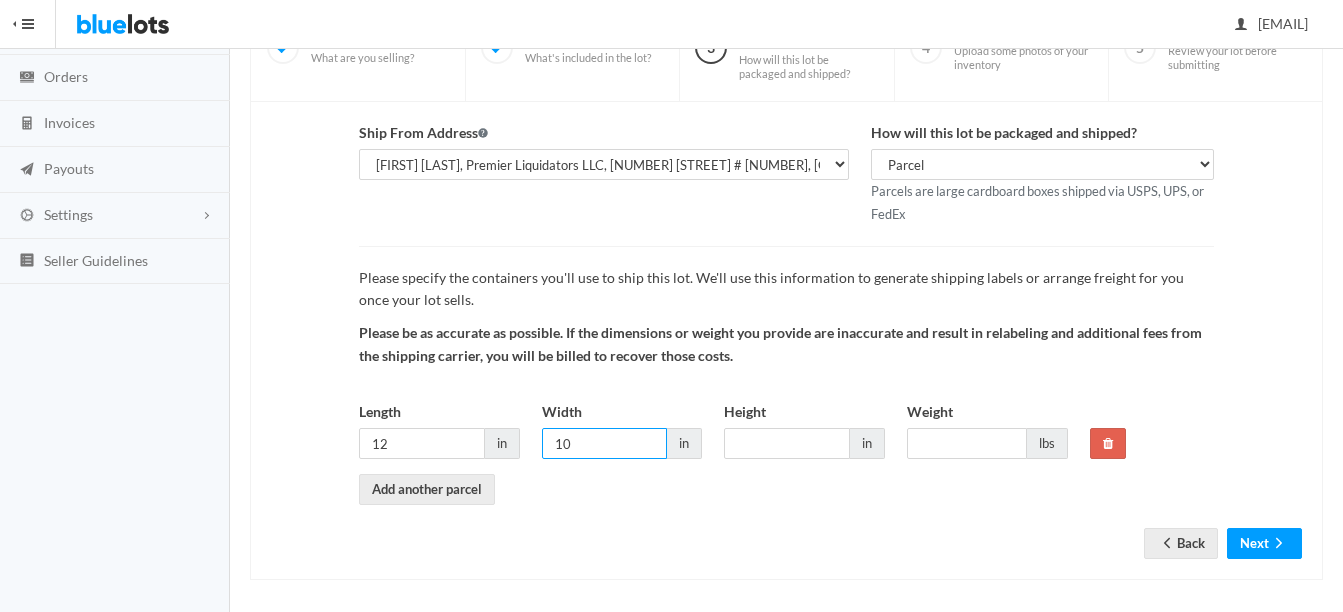 type on "10" 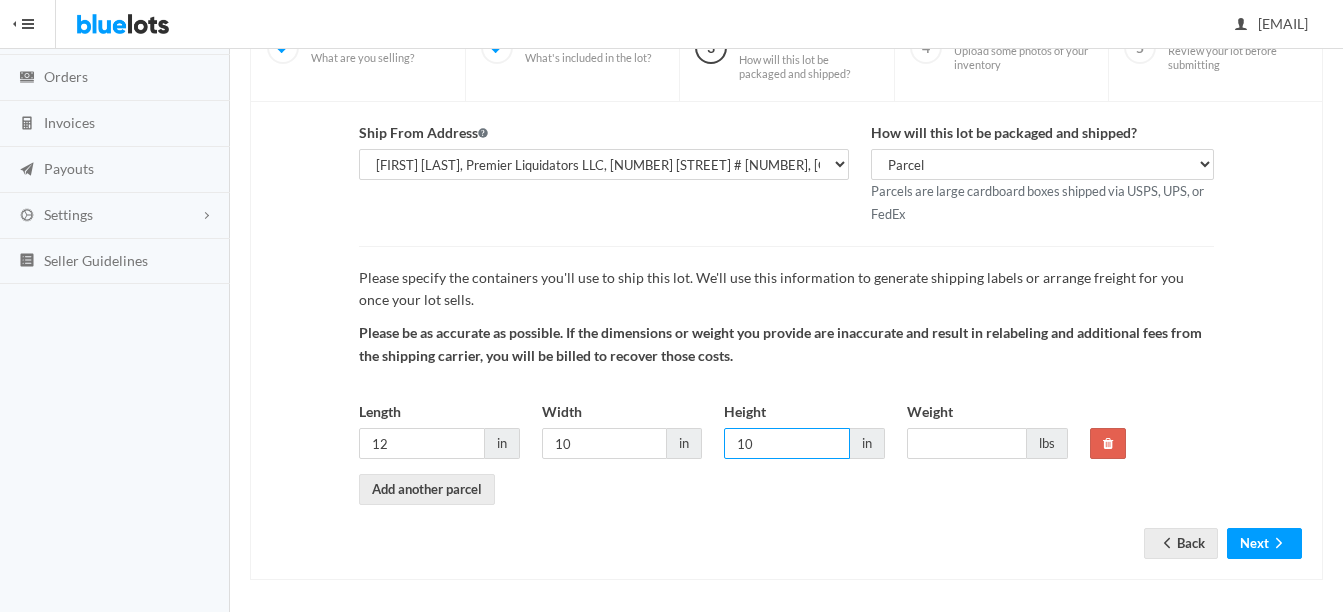 type on "10" 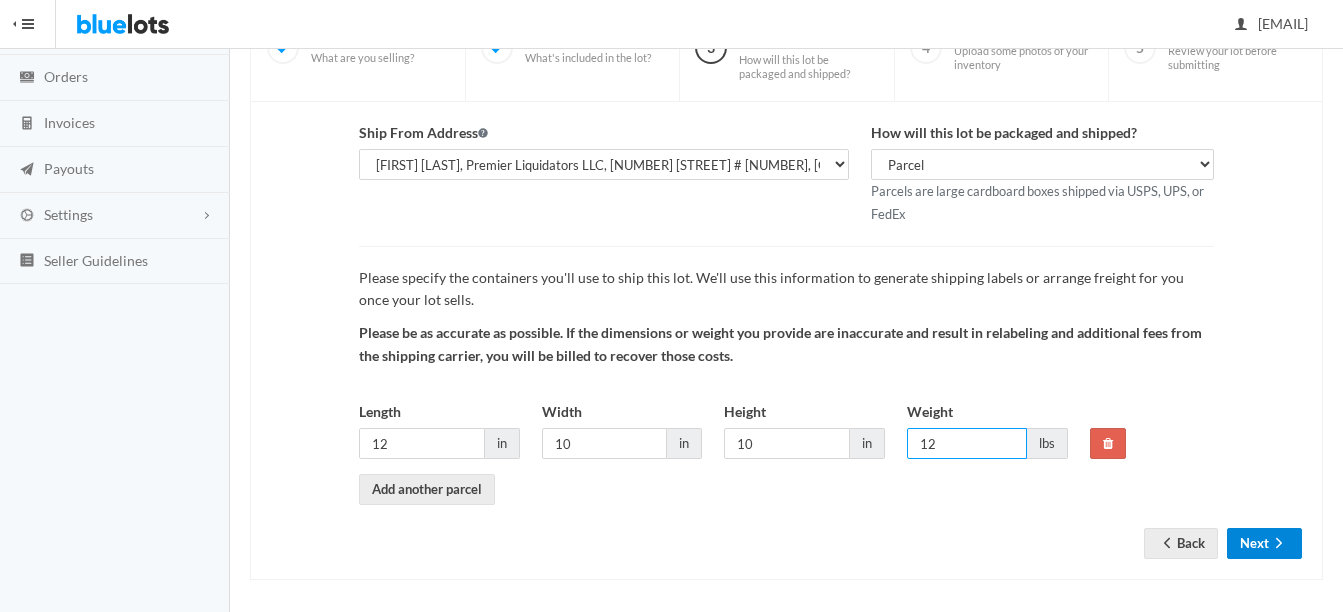 type on "12" 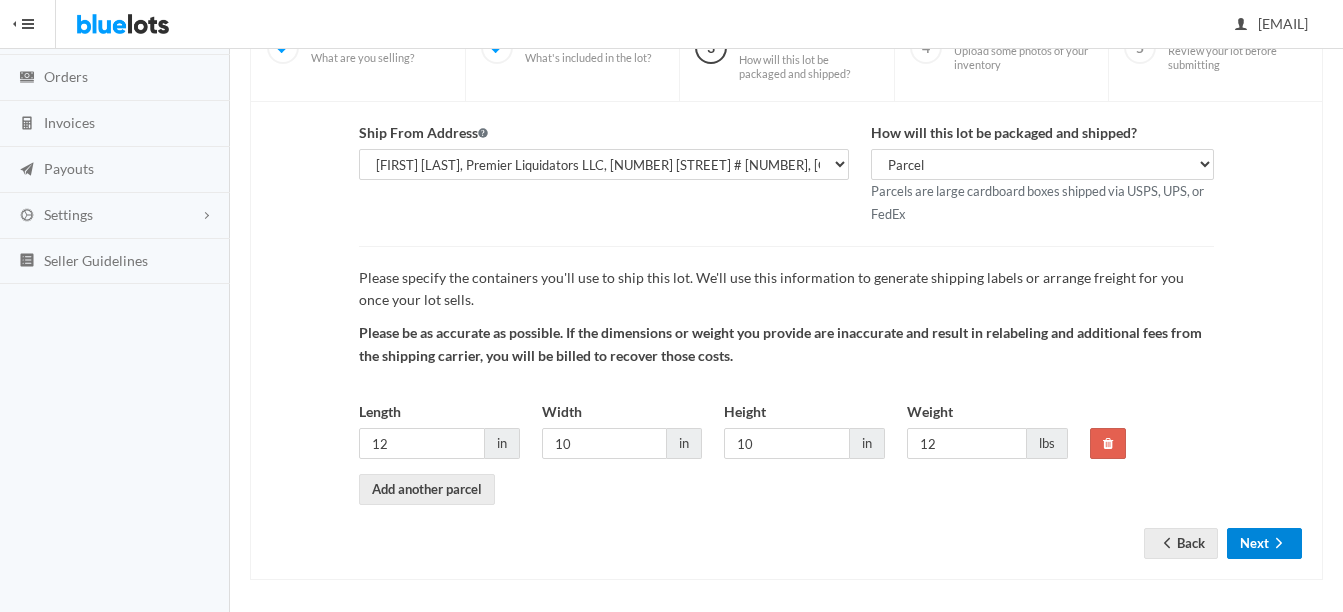 click on "Next" at bounding box center (1264, 543) 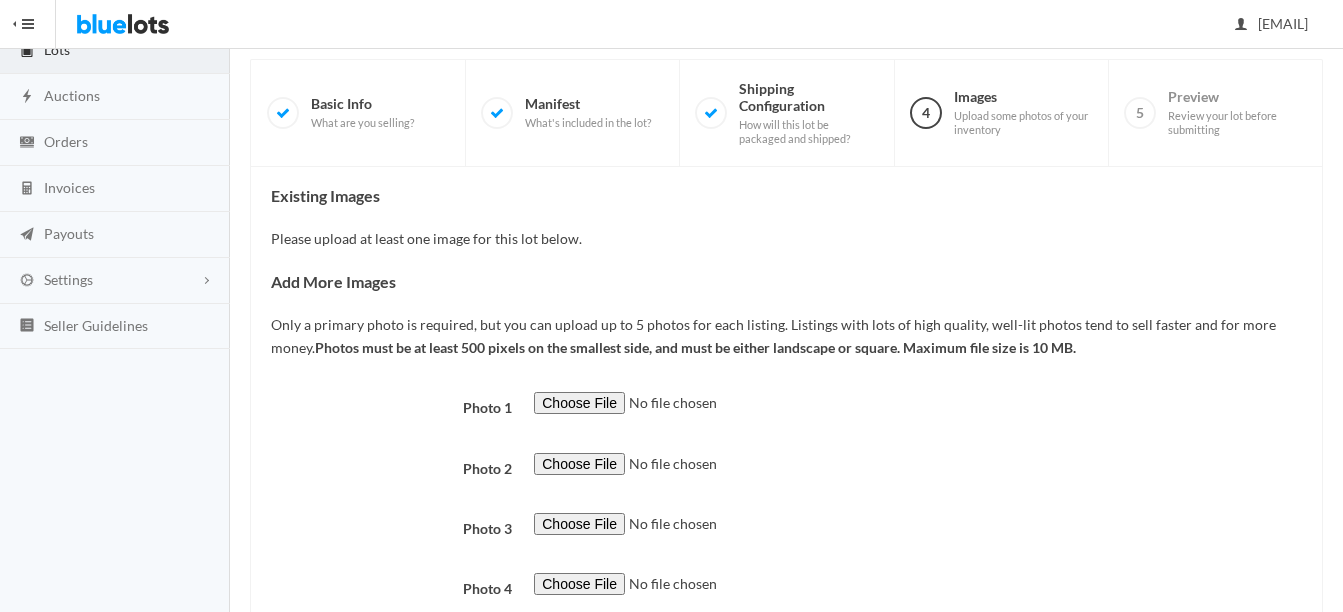 scroll, scrollTop: 200, scrollLeft: 0, axis: vertical 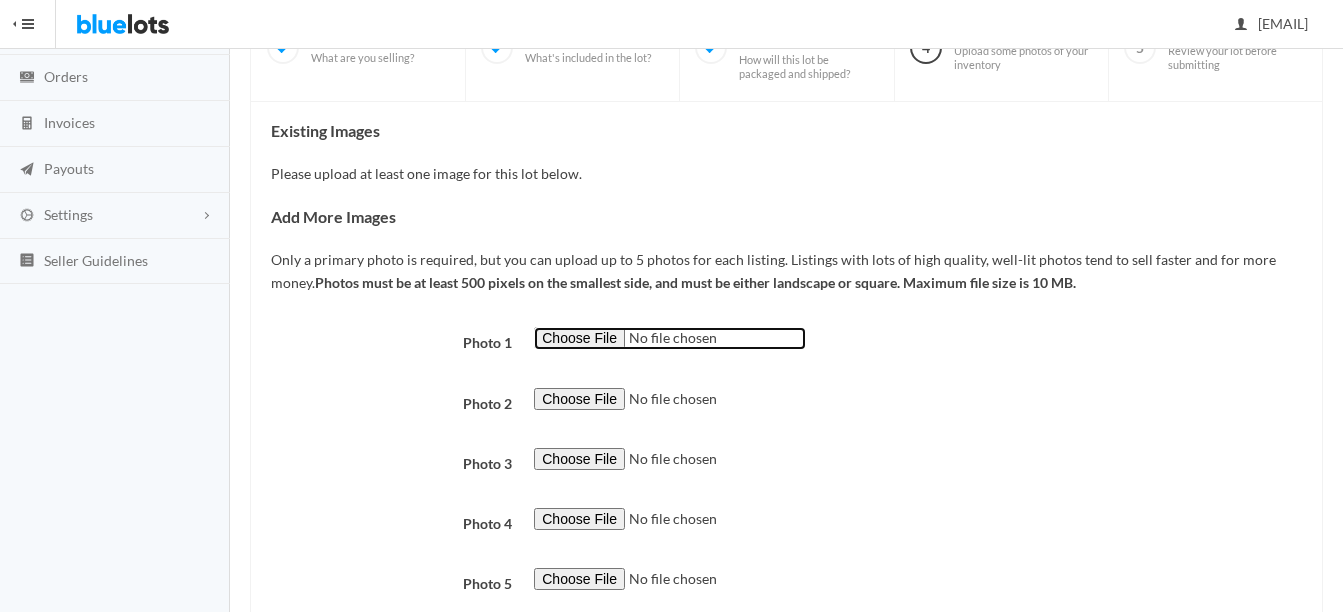 click at bounding box center [670, 338] 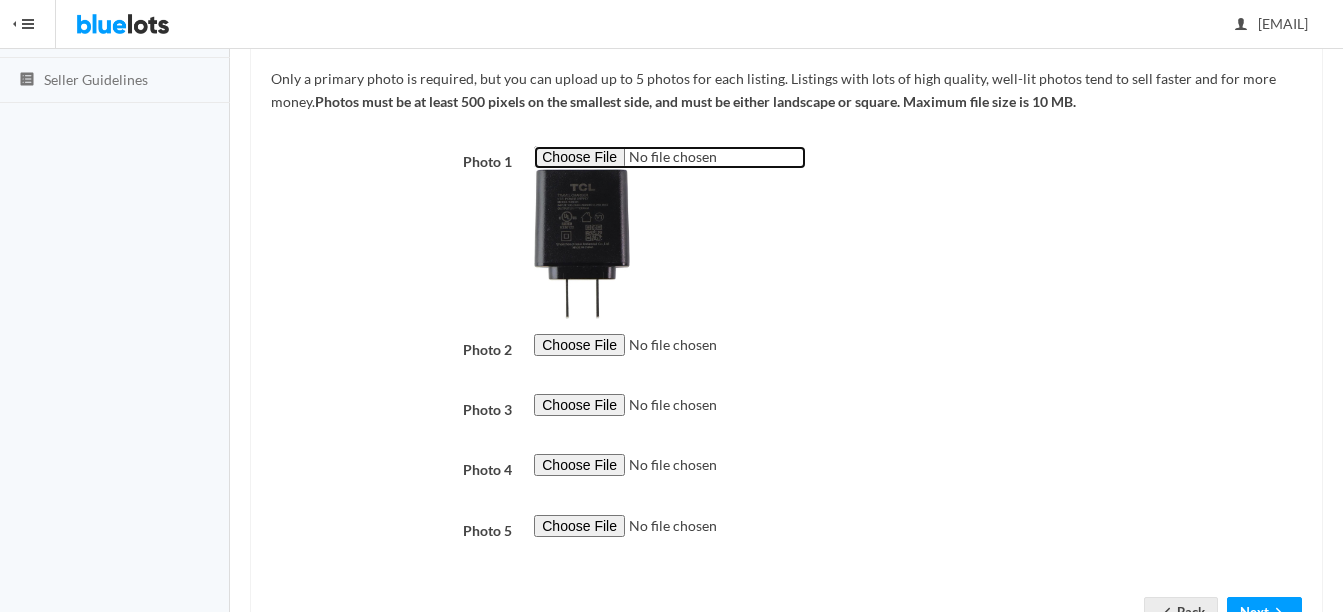 scroll, scrollTop: 400, scrollLeft: 0, axis: vertical 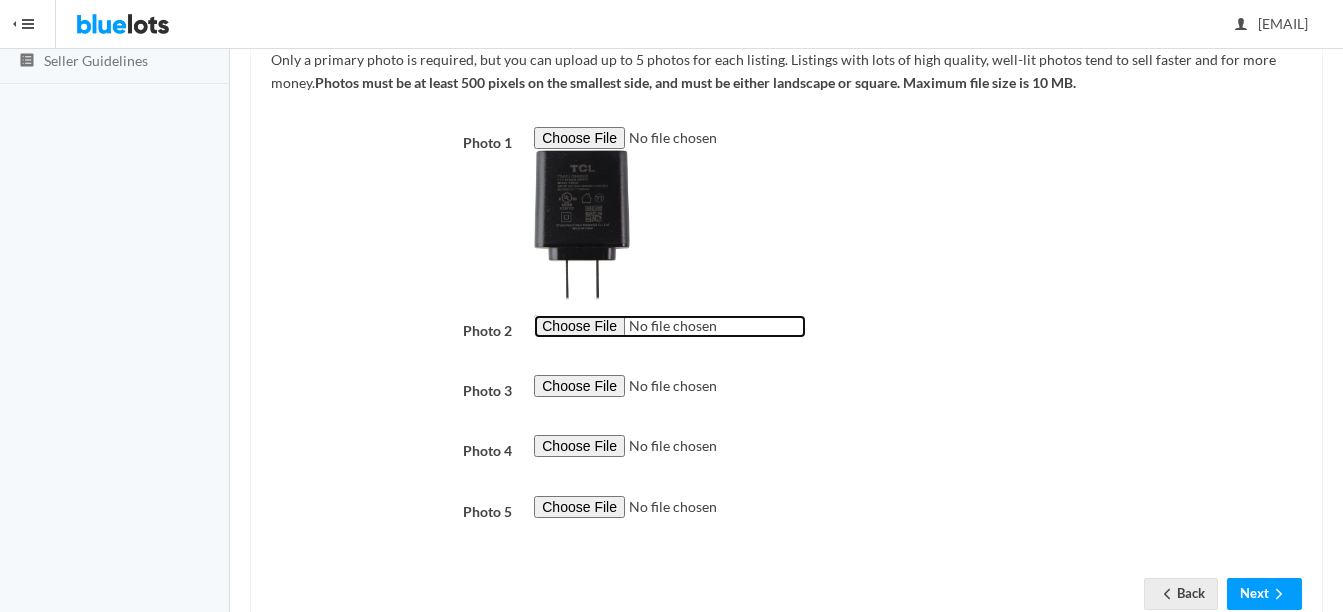 click at bounding box center (670, 326) 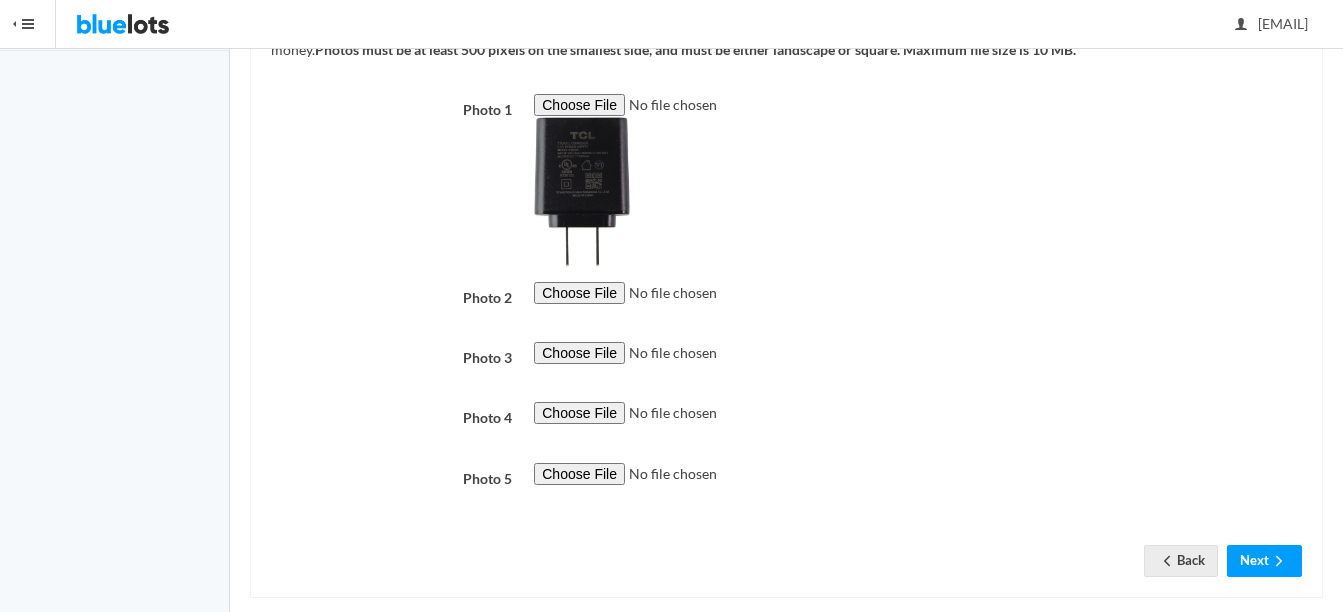 scroll, scrollTop: 460, scrollLeft: 0, axis: vertical 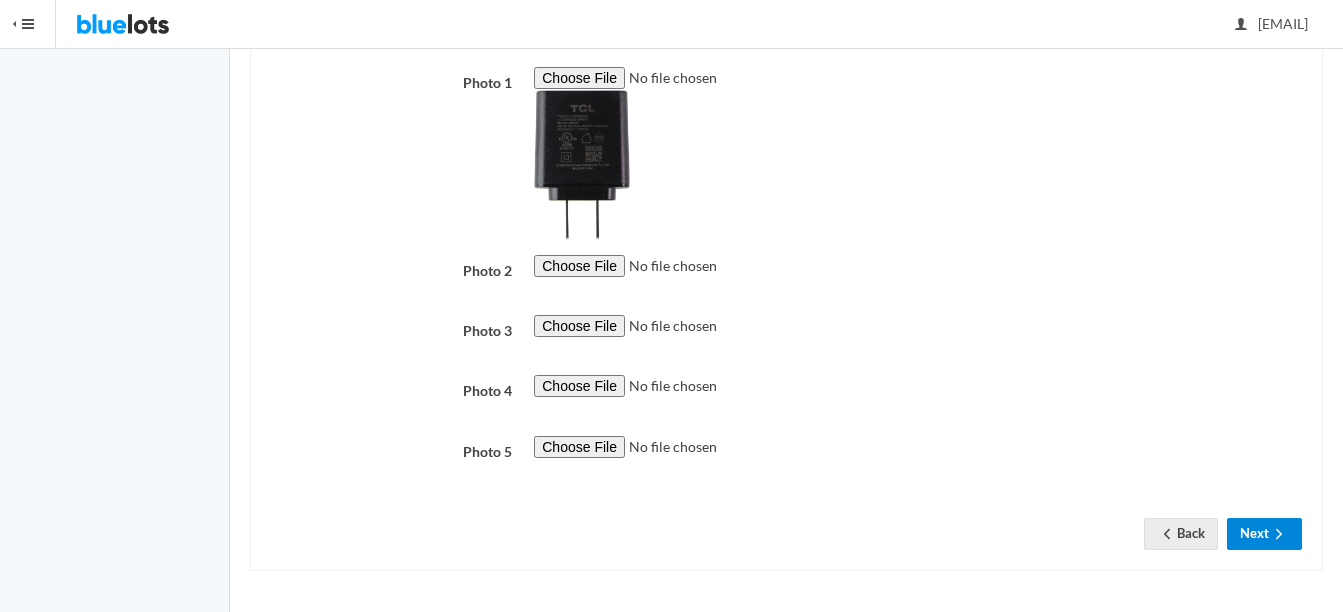 click 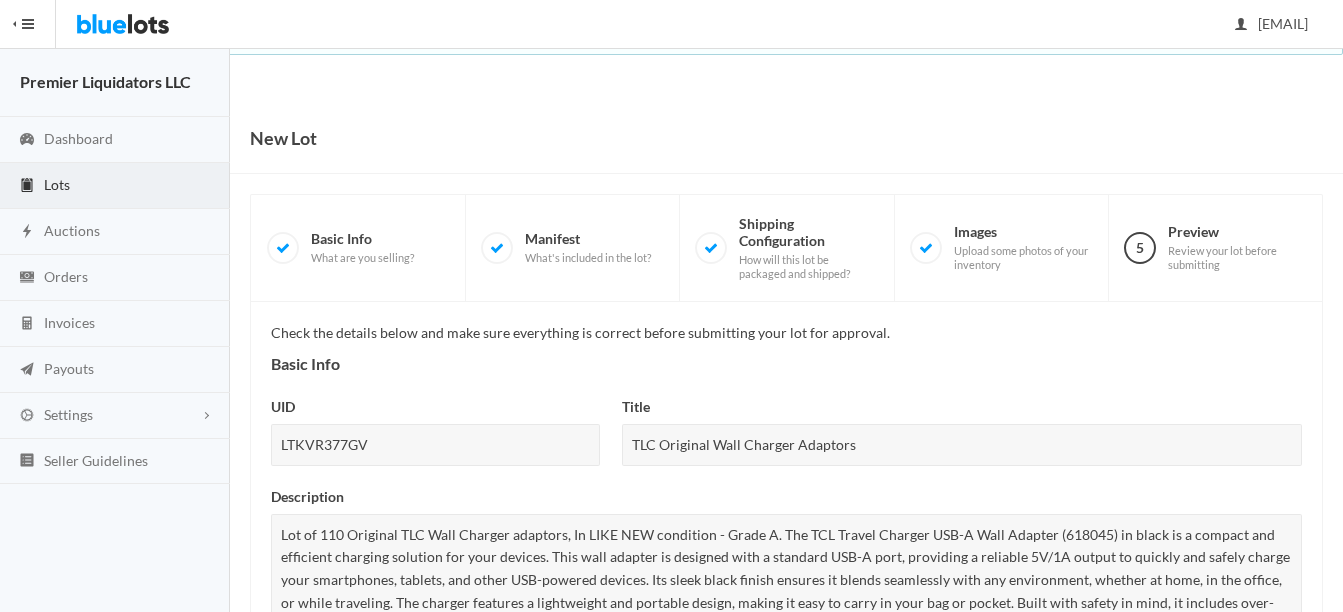 scroll, scrollTop: 858, scrollLeft: 0, axis: vertical 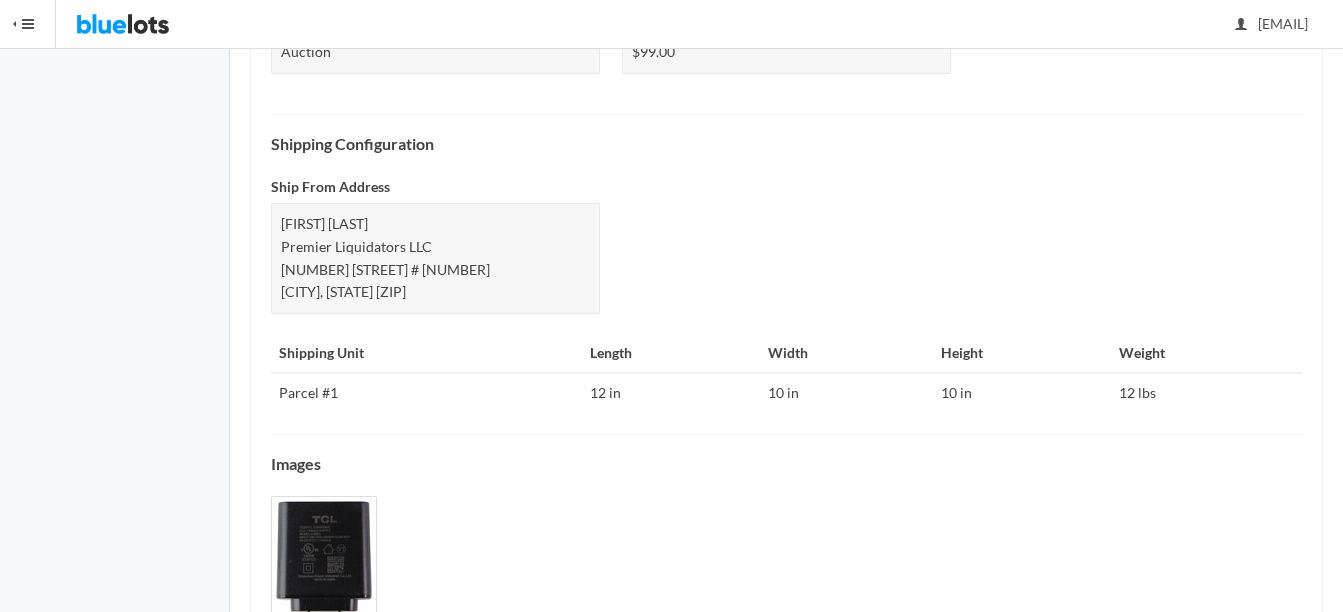 click on "Submit" at bounding box center (1258, 671) 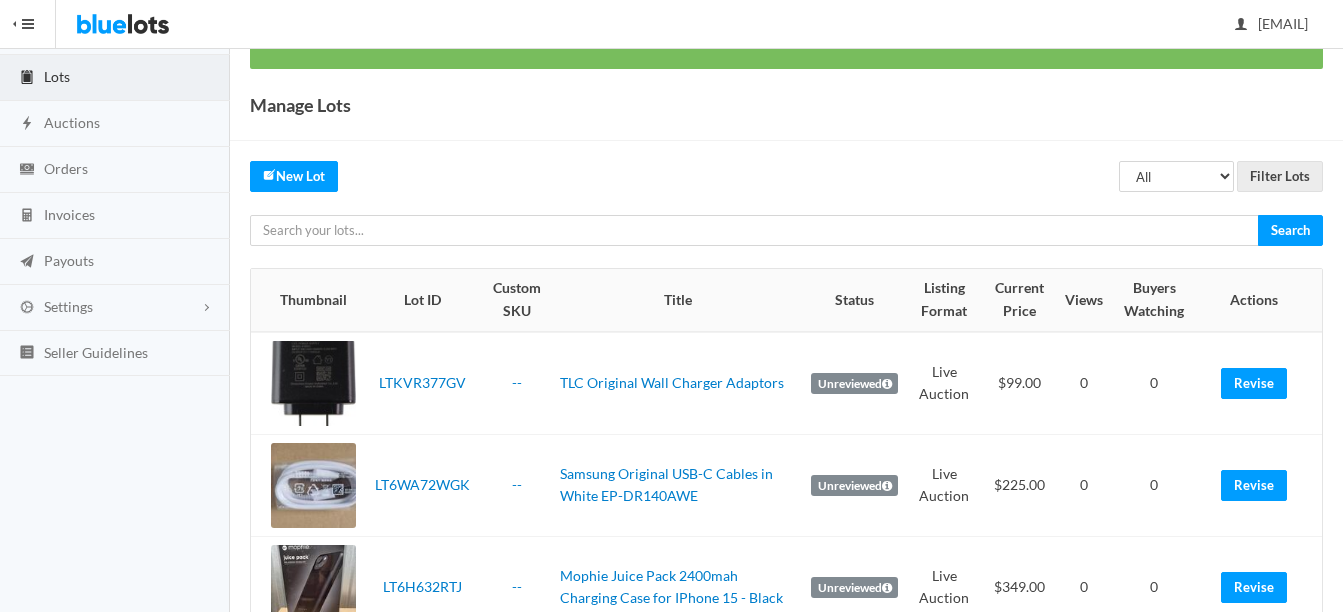 scroll, scrollTop: 0, scrollLeft: 0, axis: both 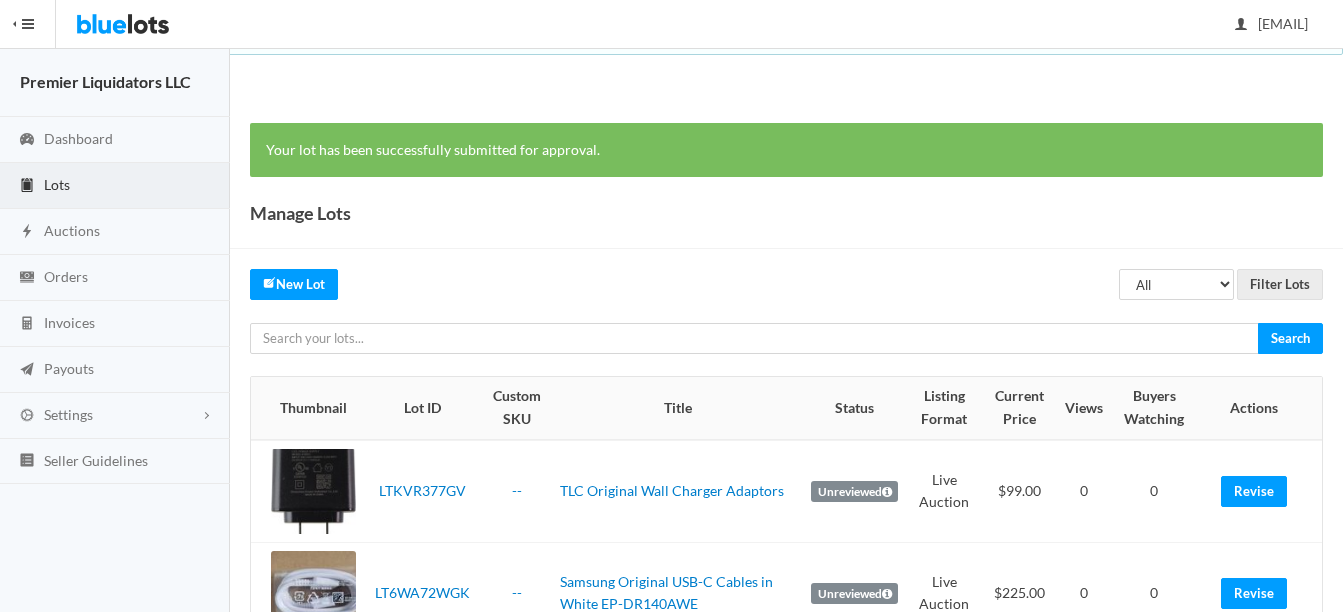 click on "Lots" at bounding box center [57, 184] 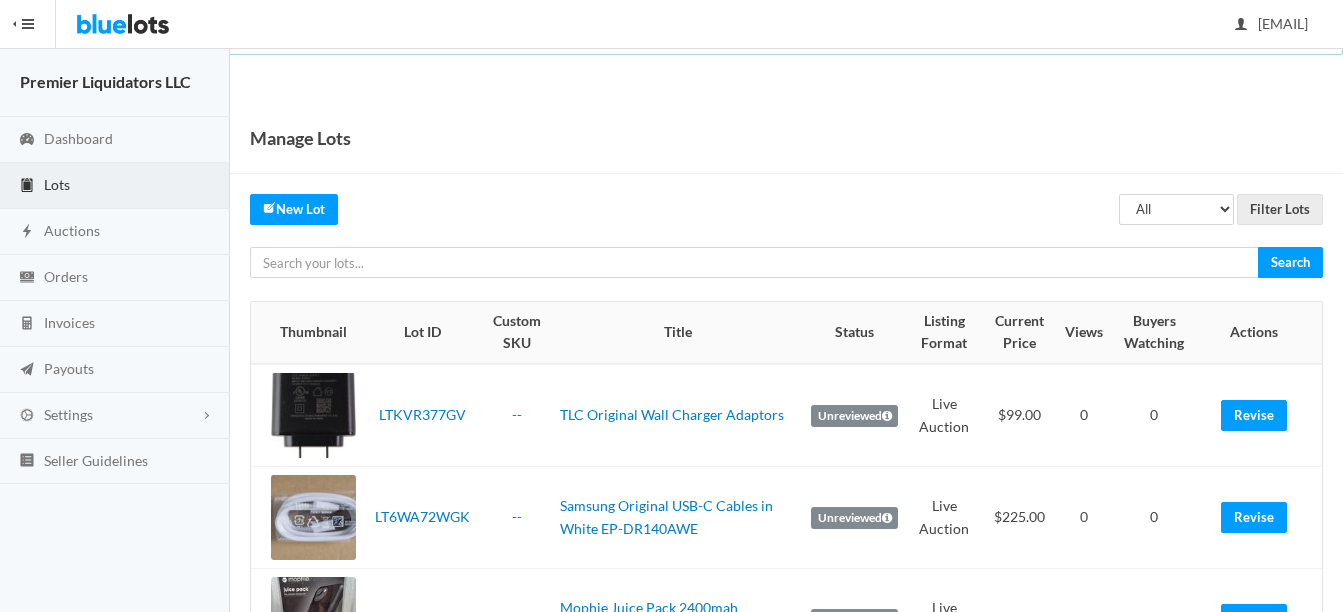 scroll, scrollTop: 0, scrollLeft: 0, axis: both 